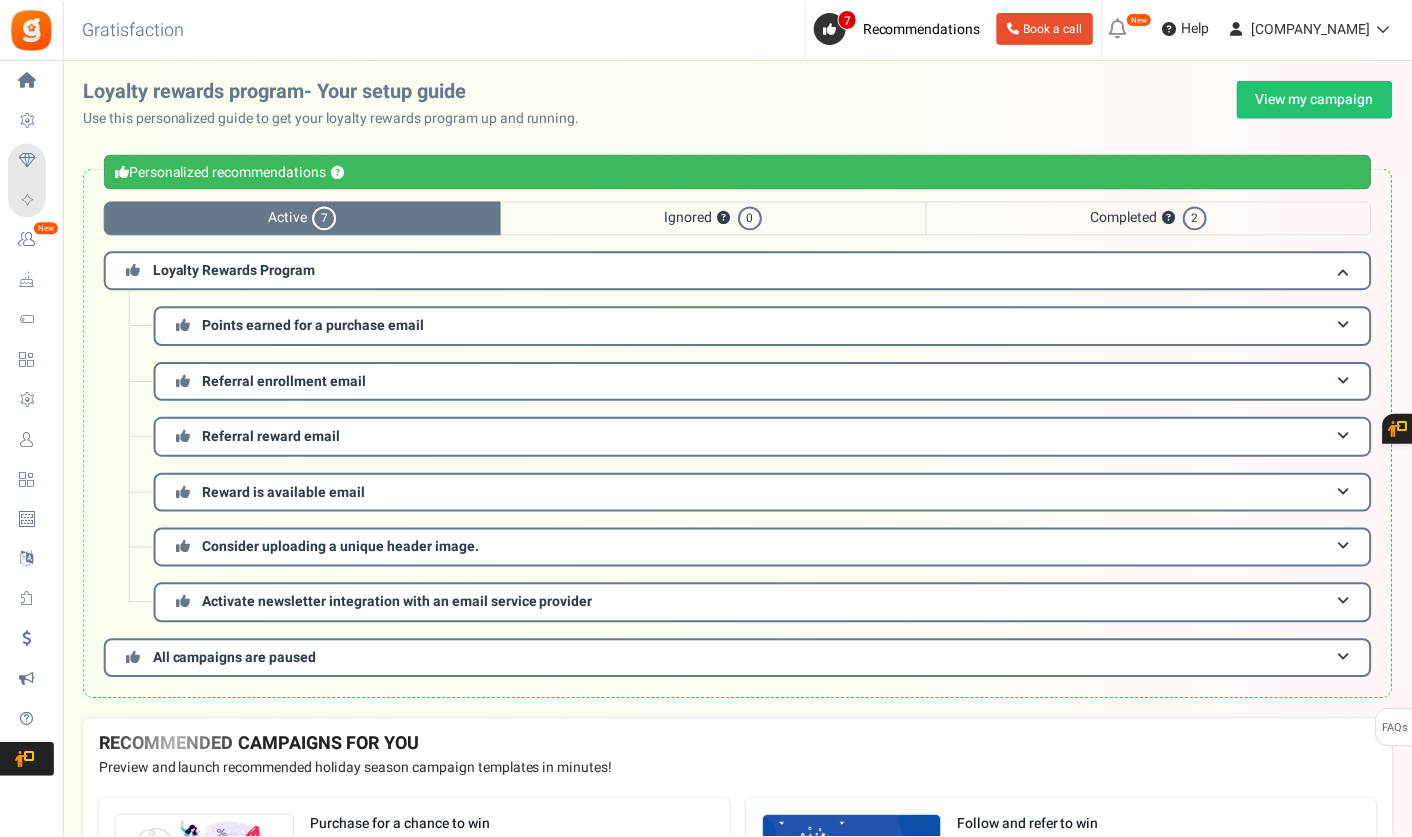 scroll, scrollTop: 0, scrollLeft: 0, axis: both 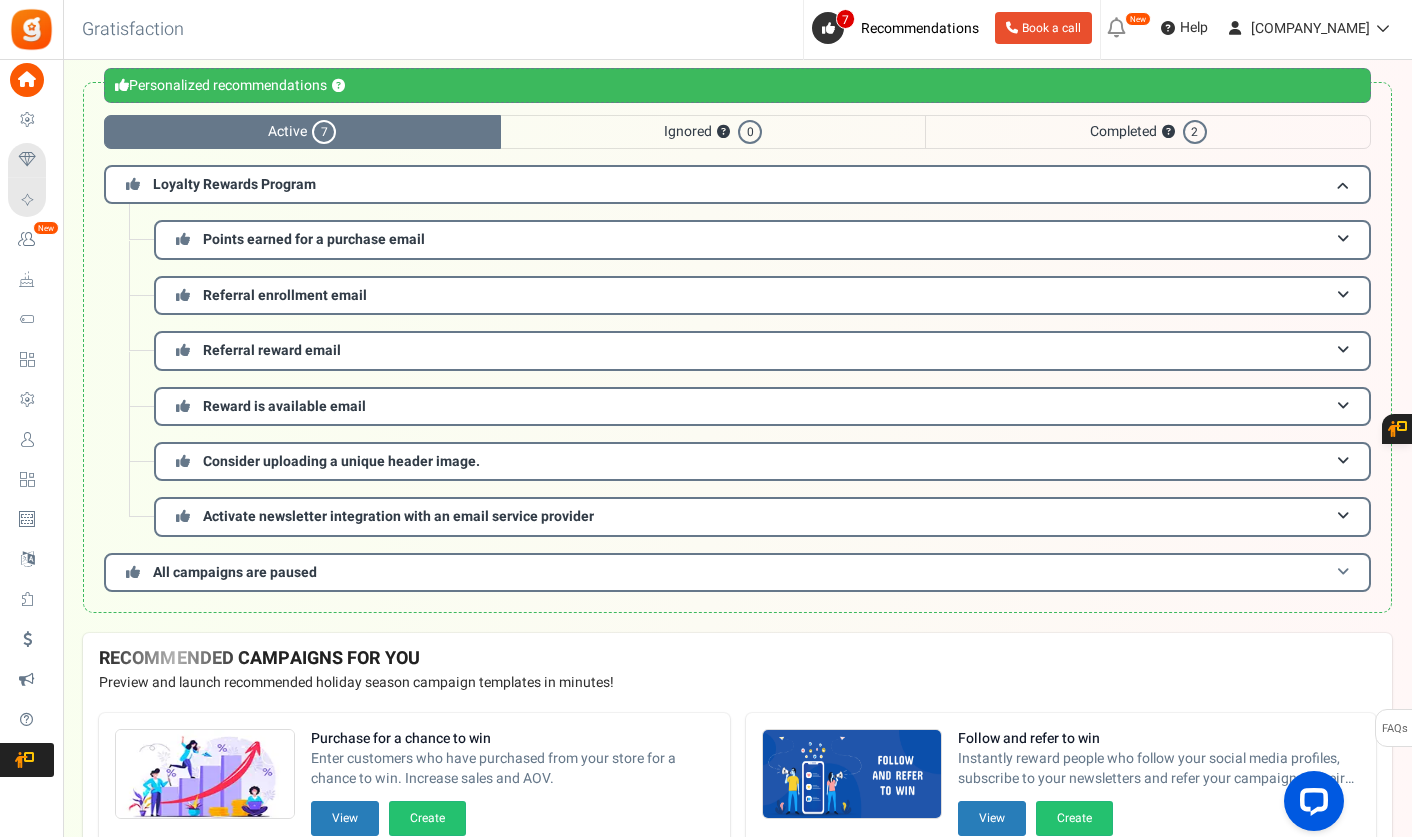 click on "All campaigns are paused" at bounding box center (737, 572) 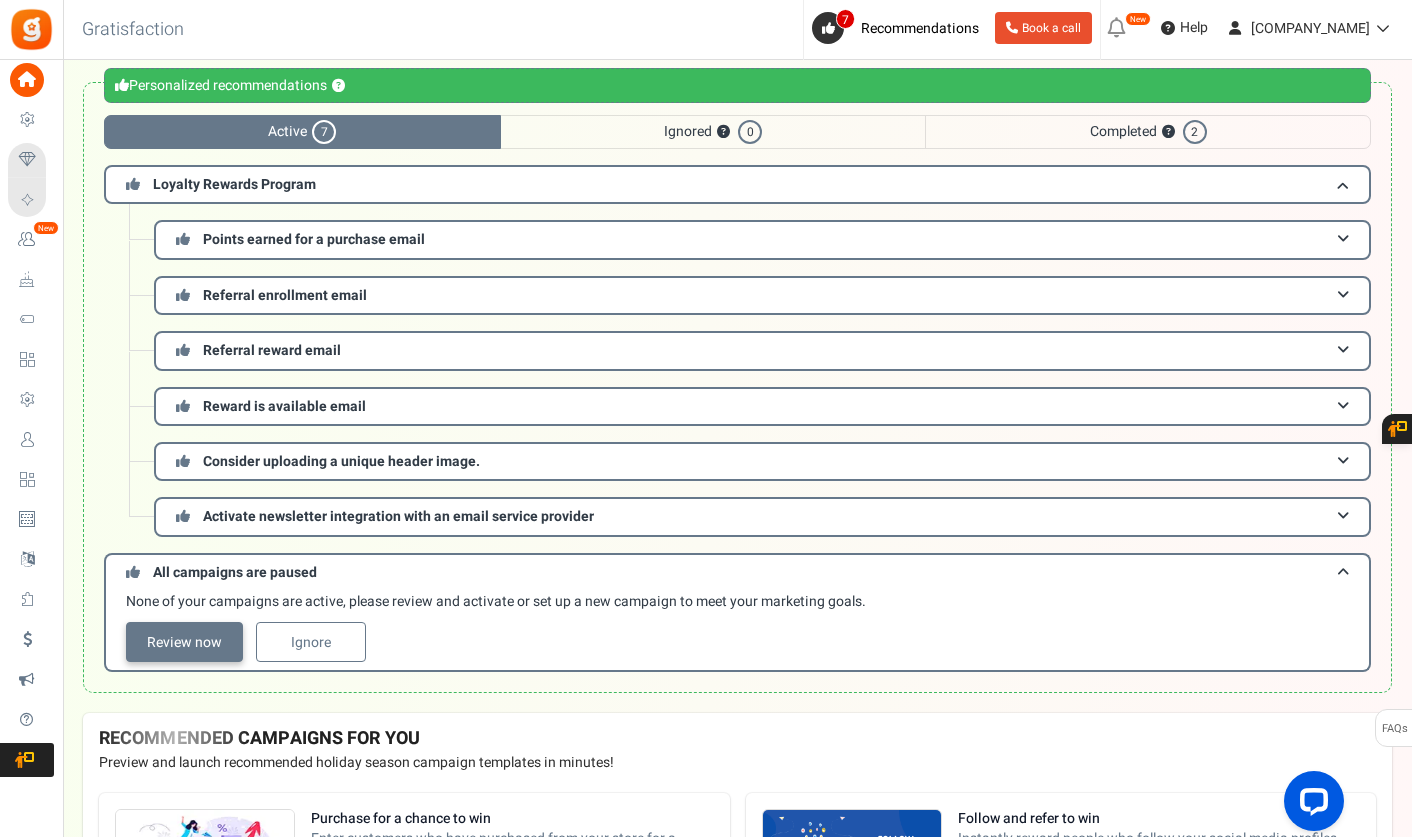 click on "Review now" at bounding box center (184, 642) 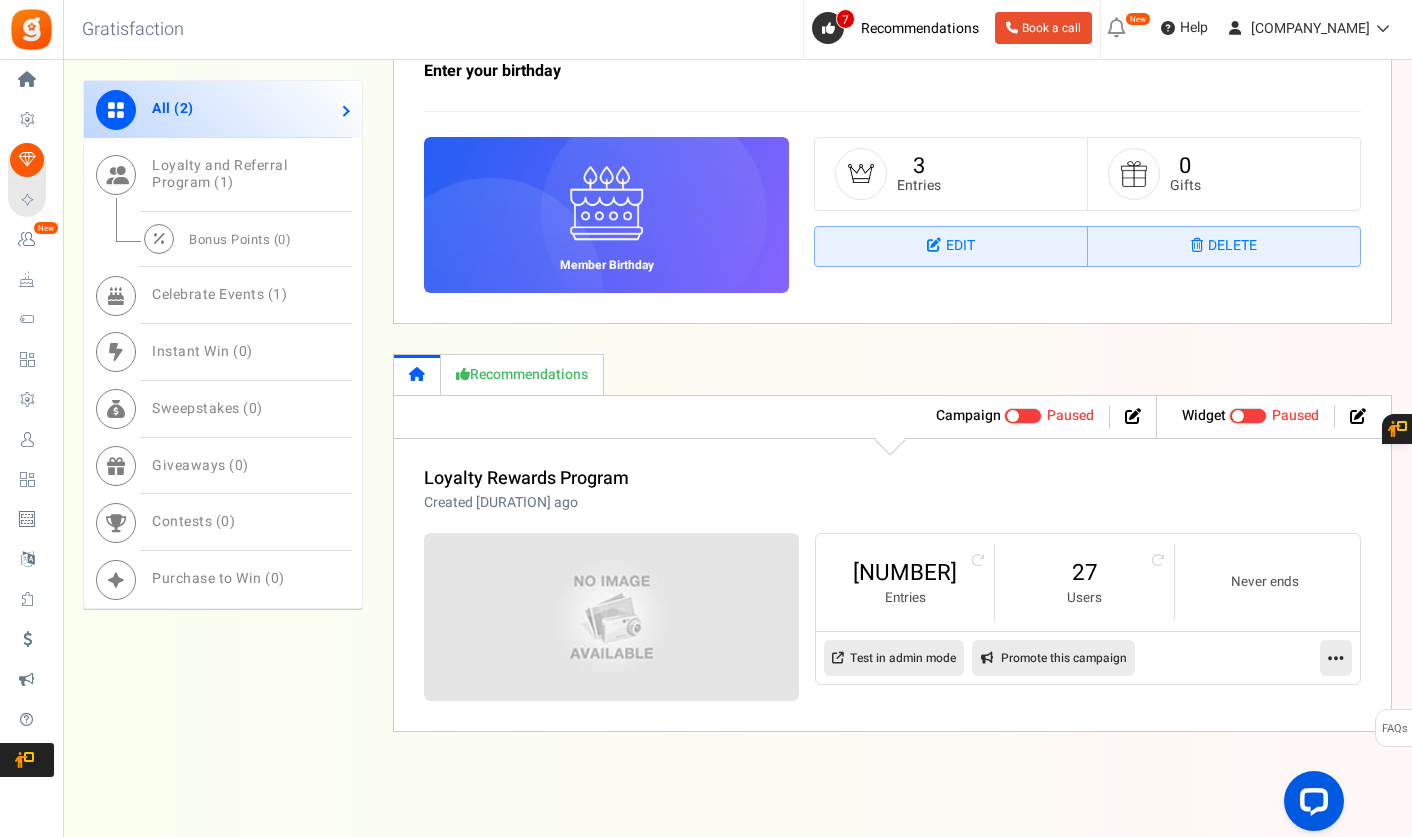 scroll, scrollTop: 1097, scrollLeft: 0, axis: vertical 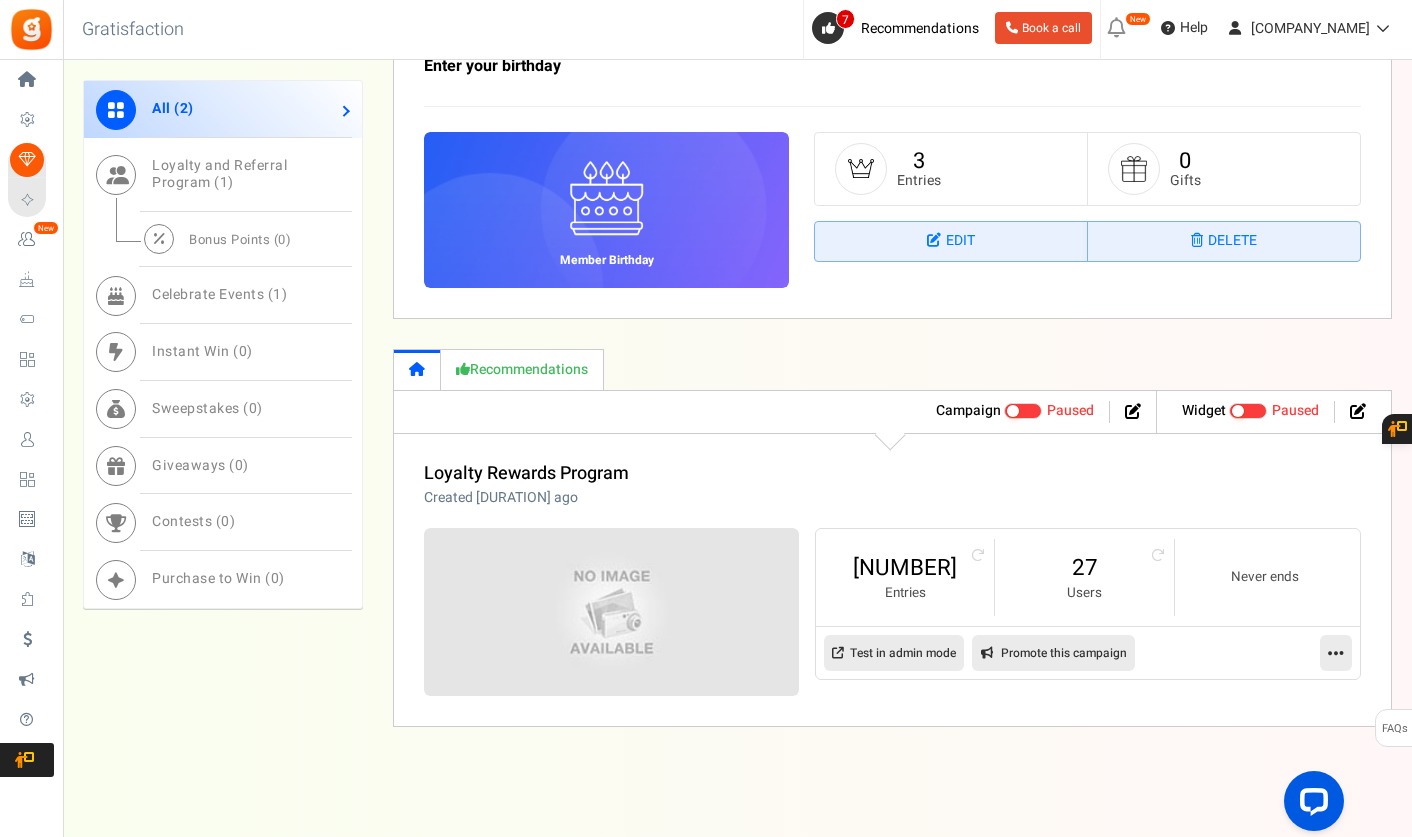 click on "Recommendations" at bounding box center [522, 369] 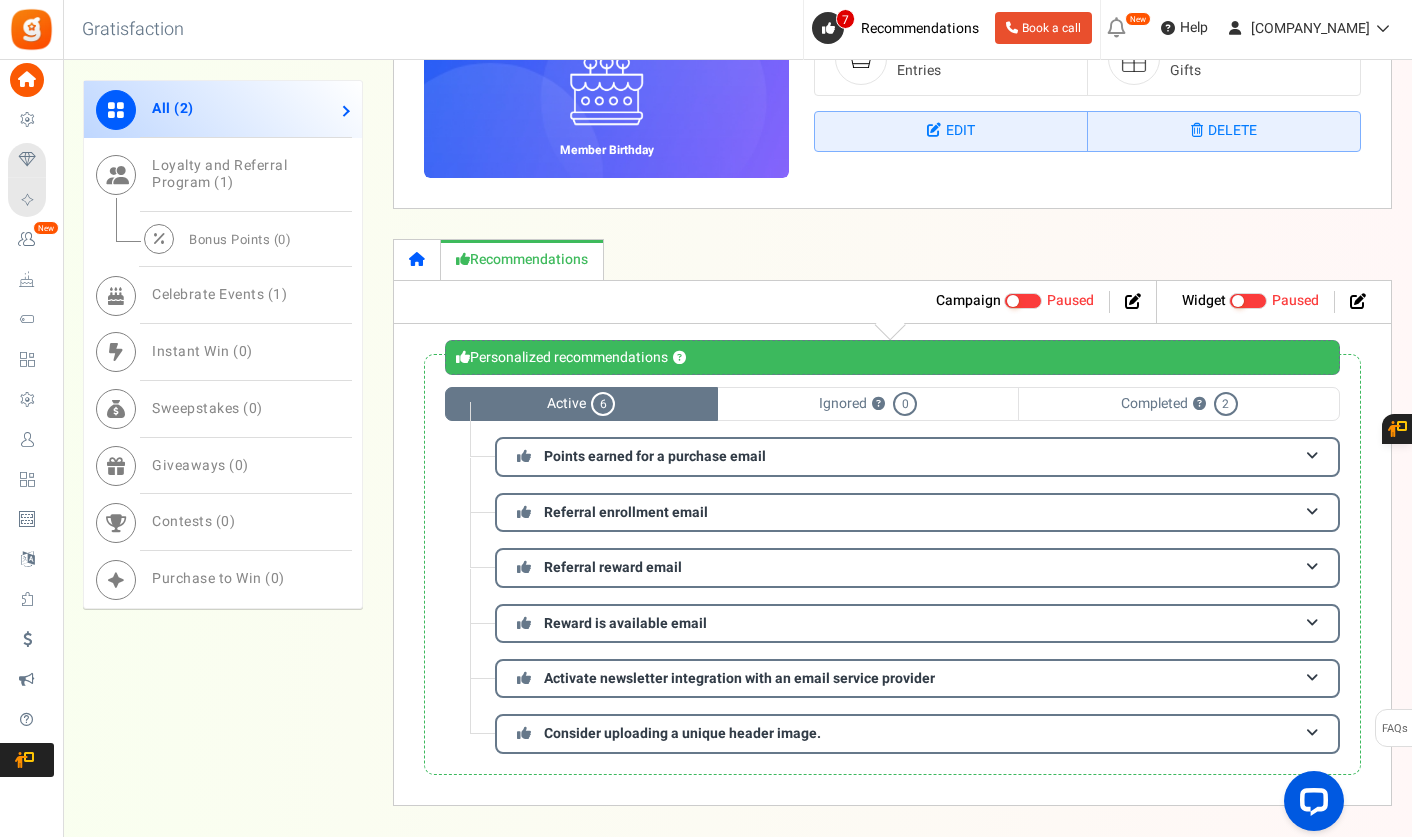 scroll, scrollTop: 1282, scrollLeft: 0, axis: vertical 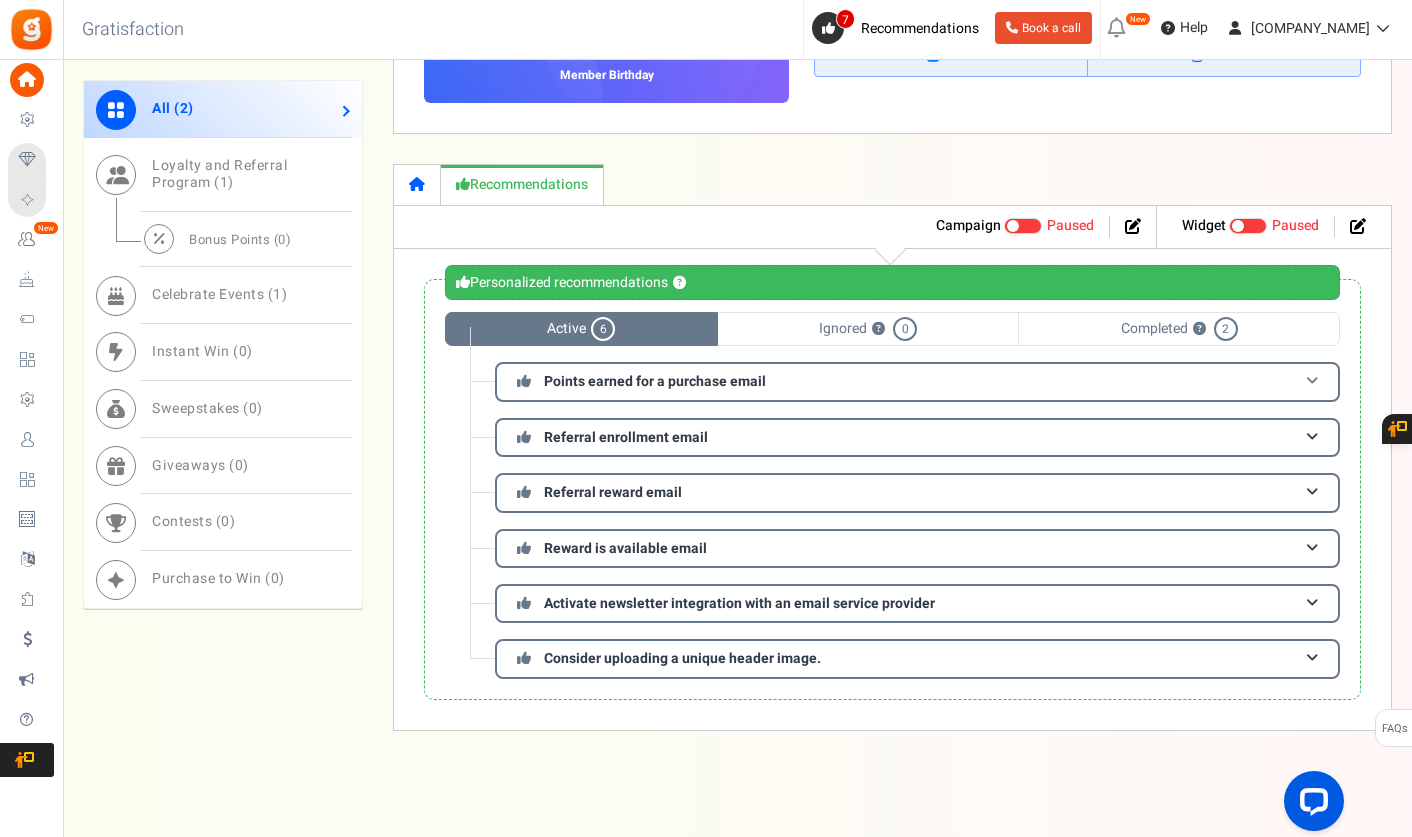 click on "Points earned for a purchase email" at bounding box center [655, 381] 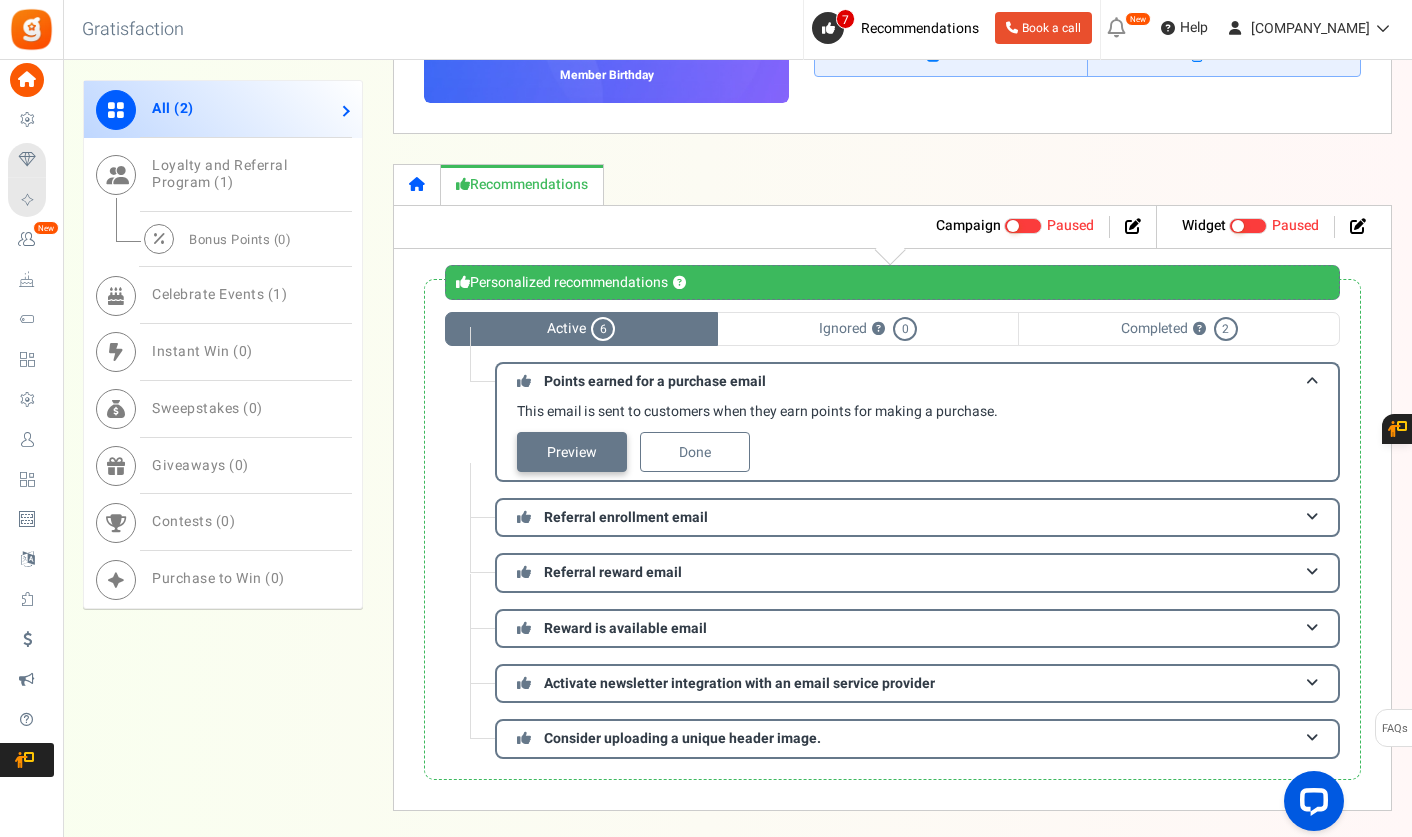 click on "Preview" at bounding box center [572, 452] 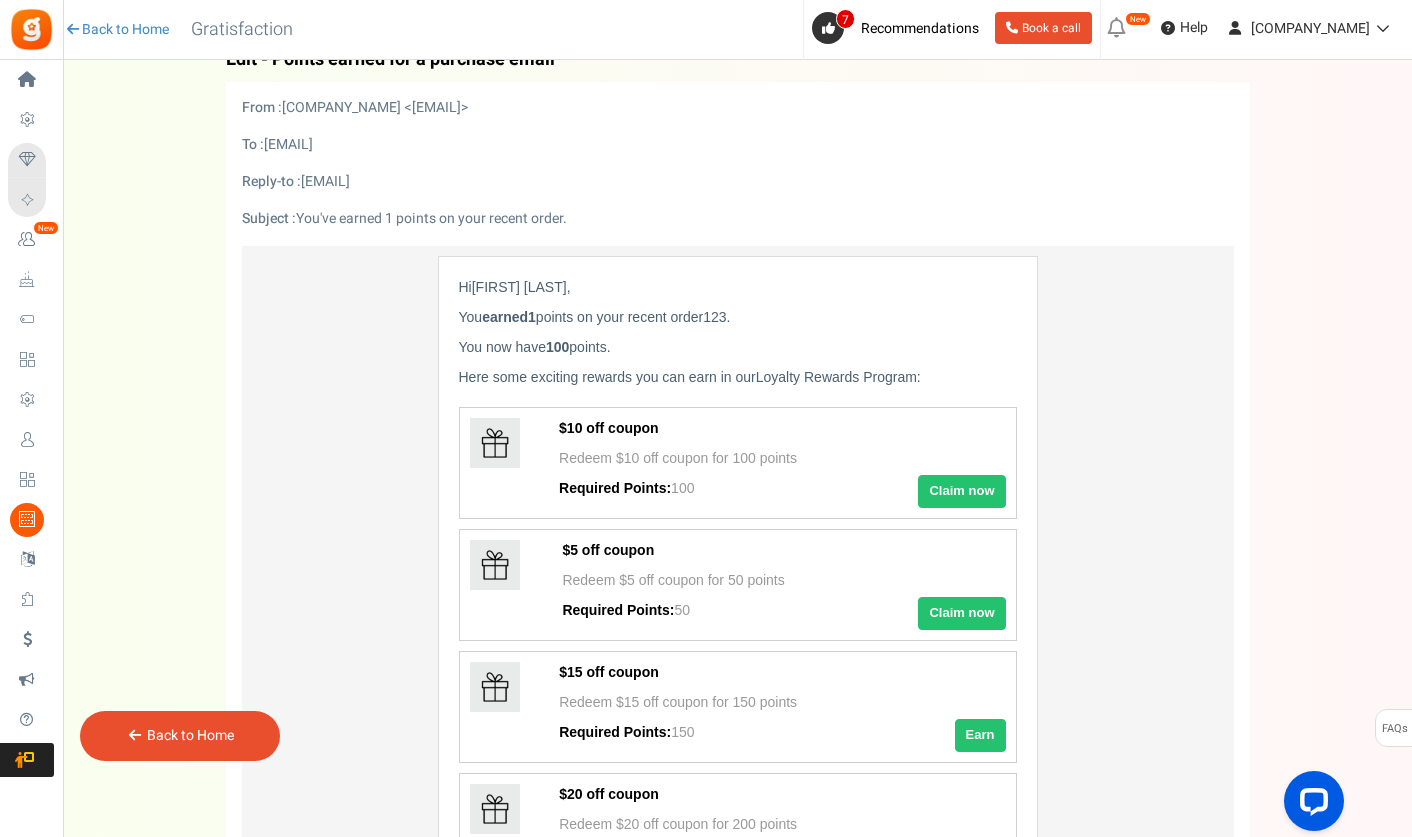 scroll, scrollTop: 0, scrollLeft: 0, axis: both 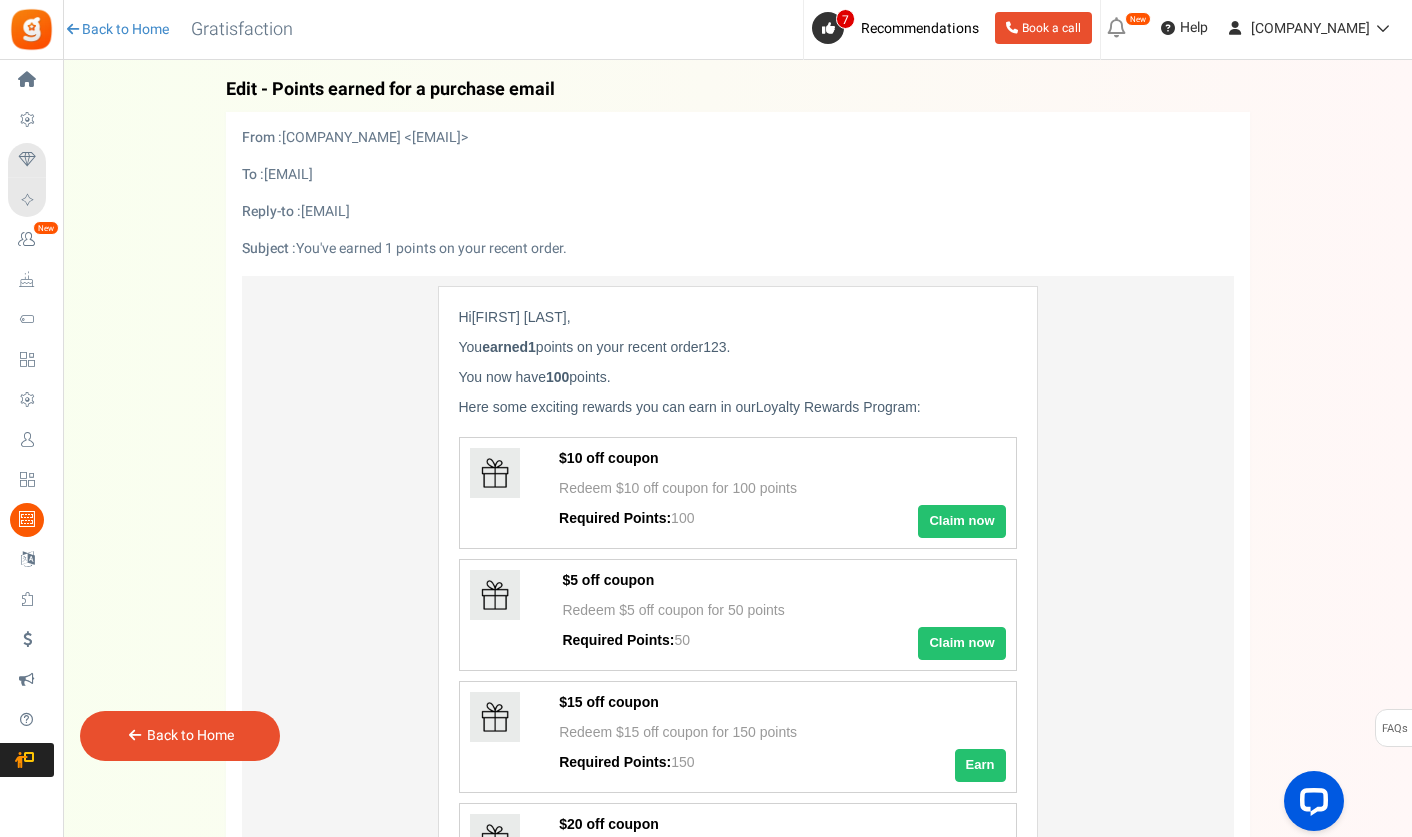 click on "Book a call" at bounding box center [1043, 28] 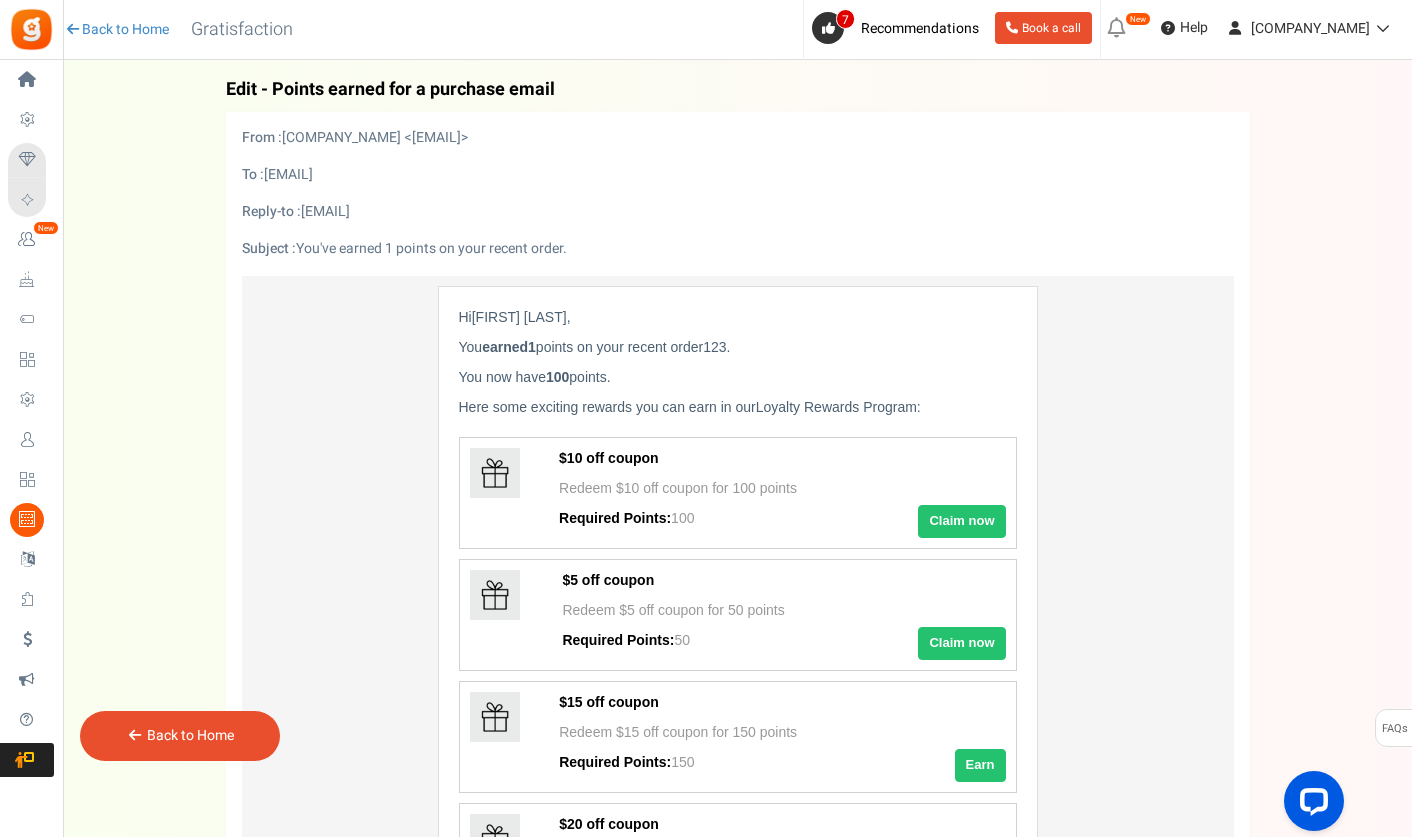 click on "Back to Home" at bounding box center [180, 736] 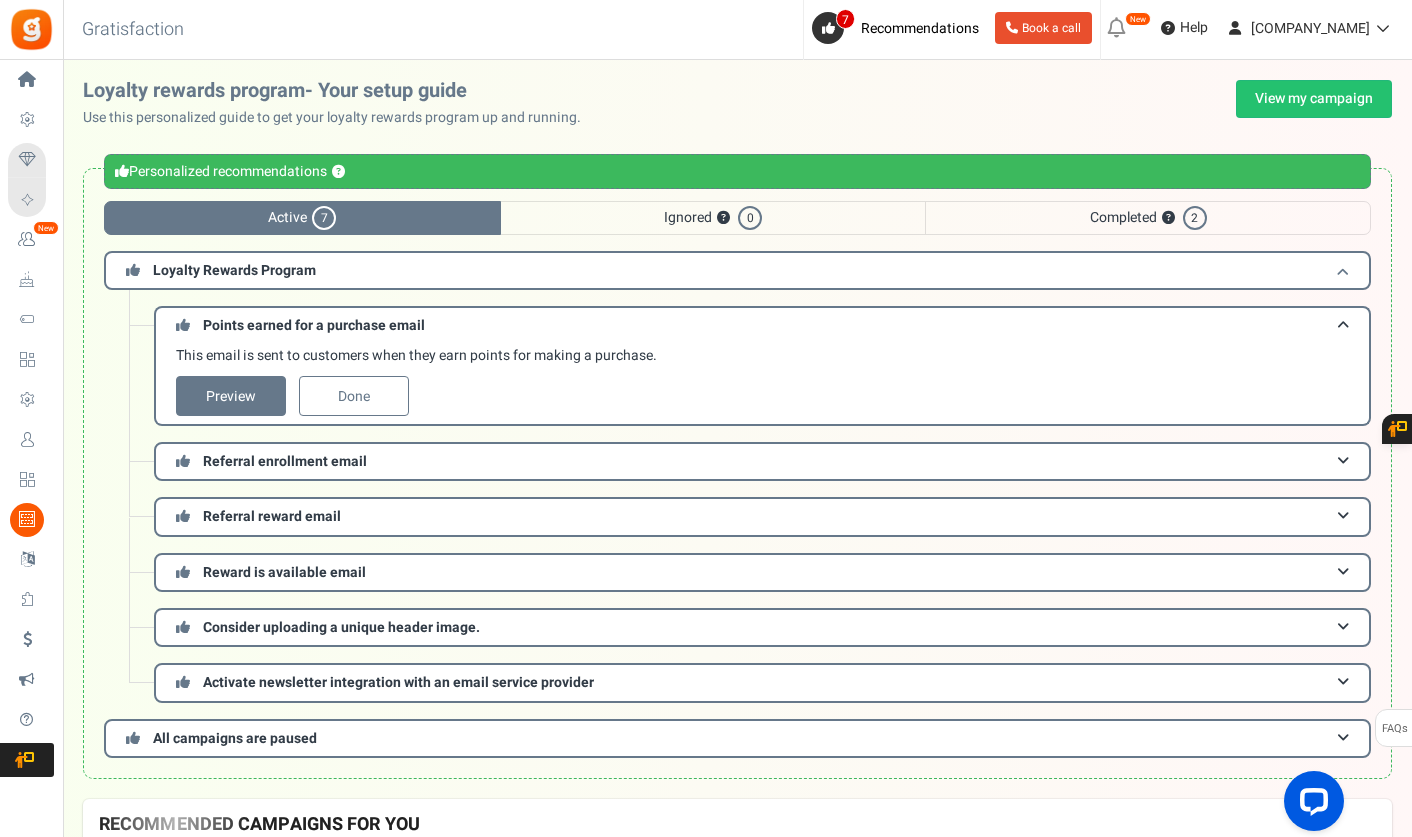 click on "Loyalty Rewards Program" at bounding box center (234, 270) 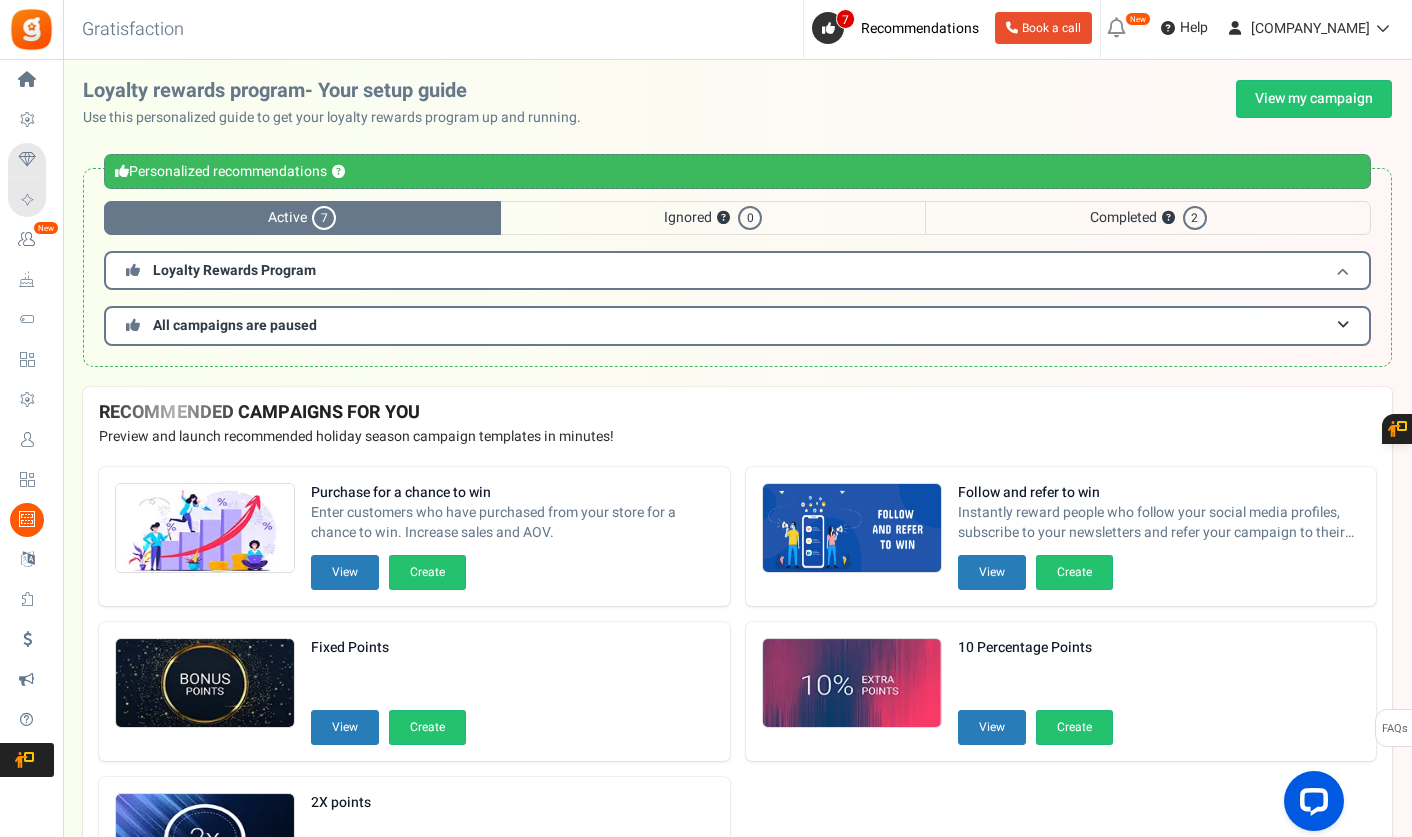 click on "Loyalty Rewards Program" at bounding box center (234, 270) 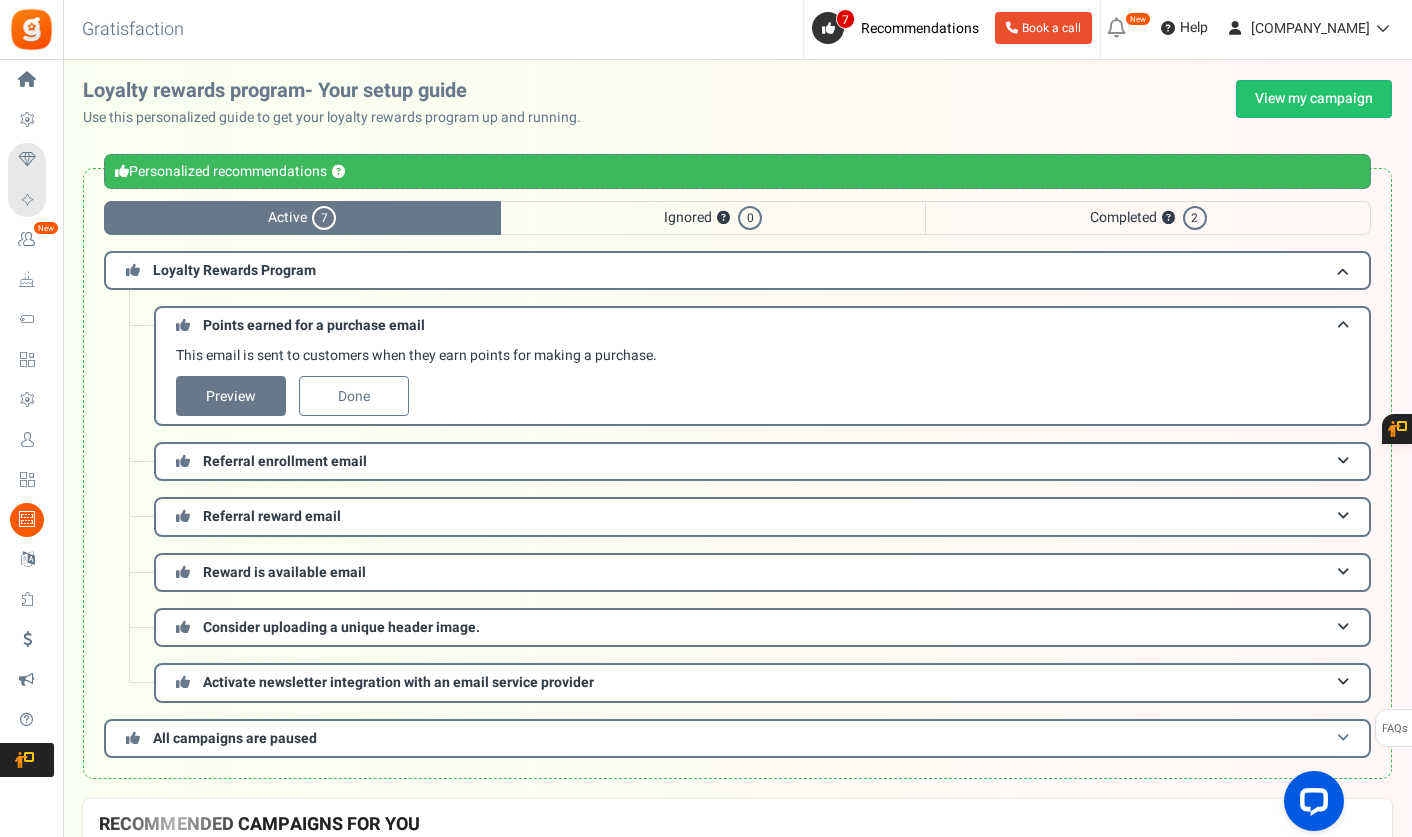 click on "All campaigns are paused" at bounding box center [235, 738] 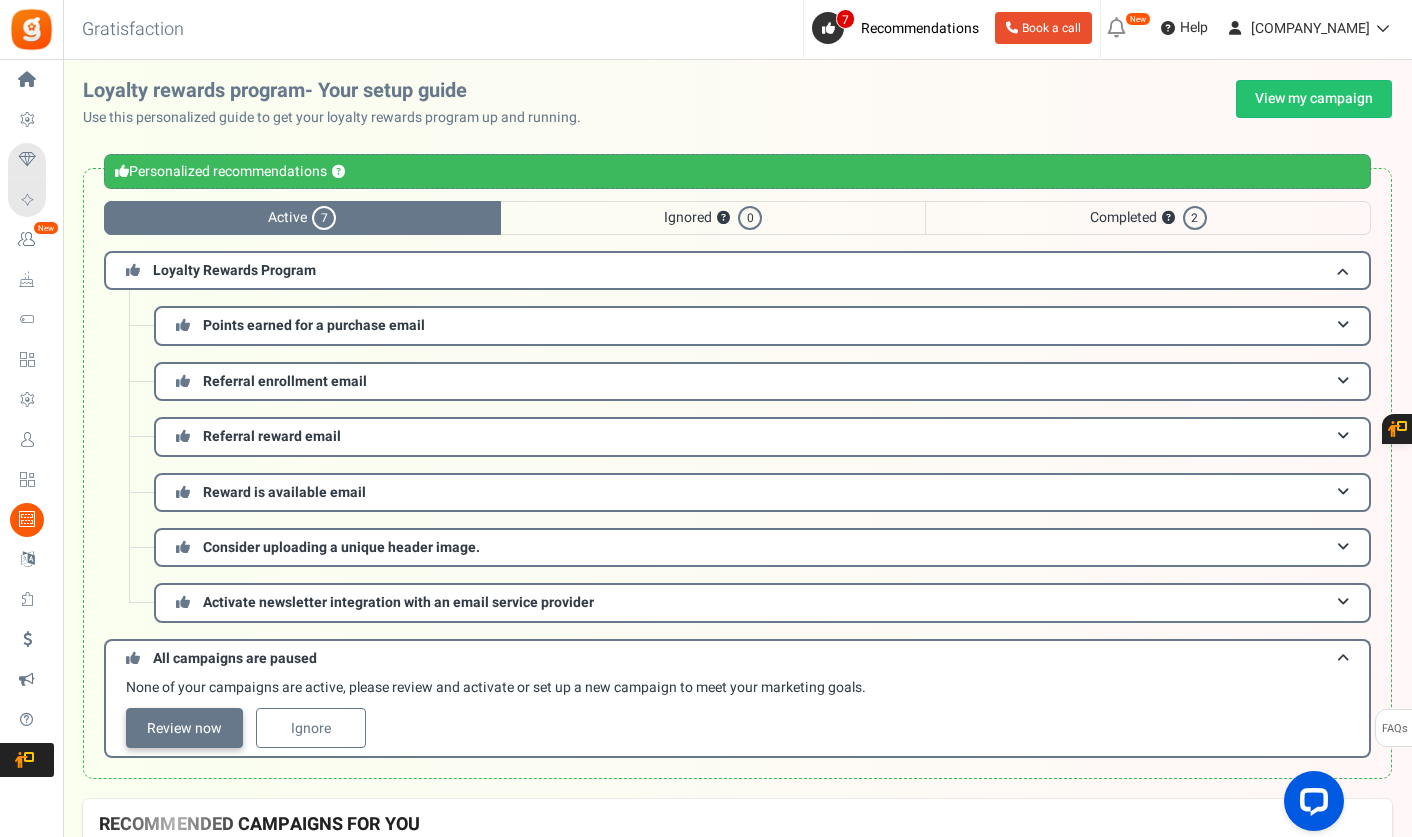 click on "Review now" at bounding box center (184, 728) 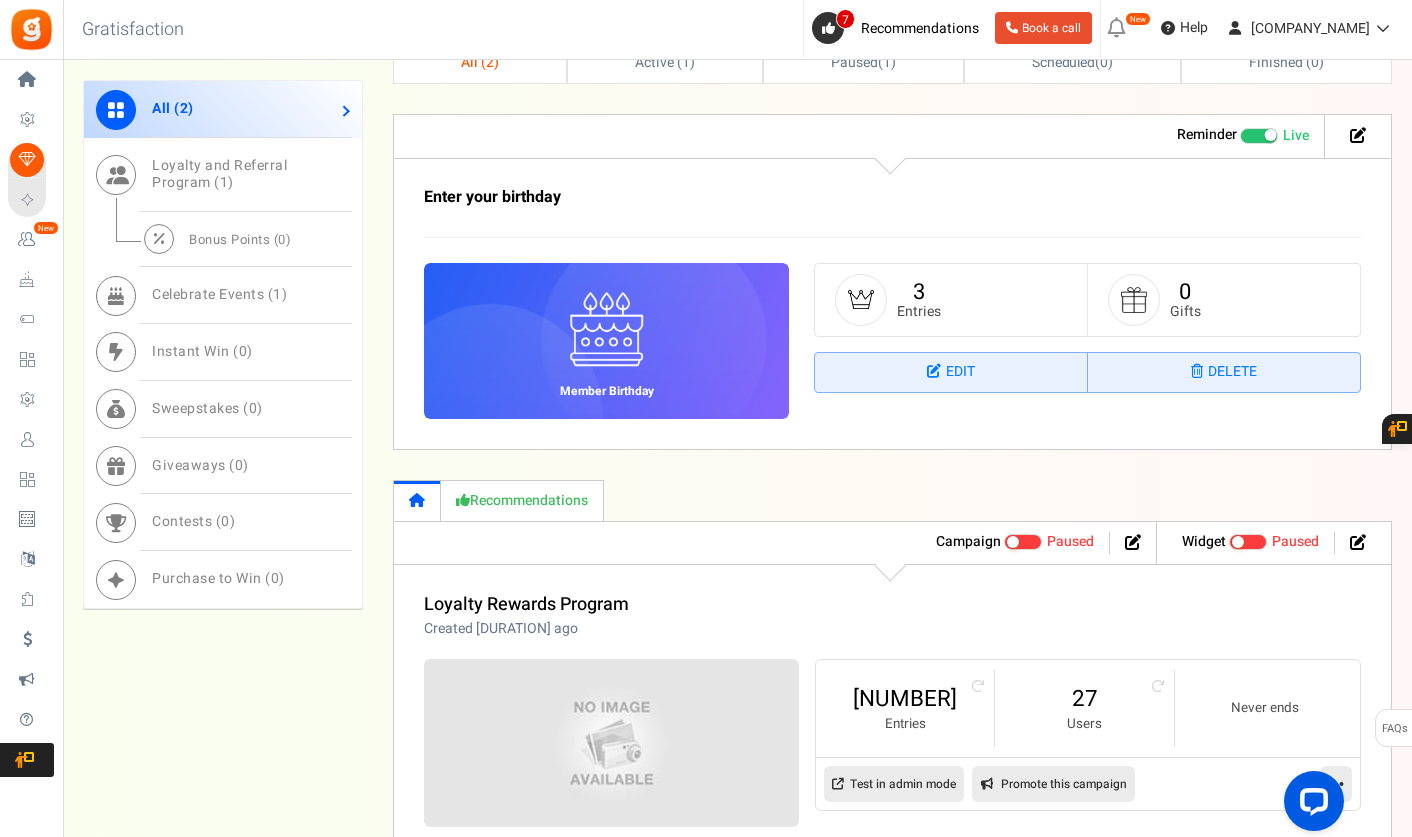 scroll, scrollTop: 967, scrollLeft: 0, axis: vertical 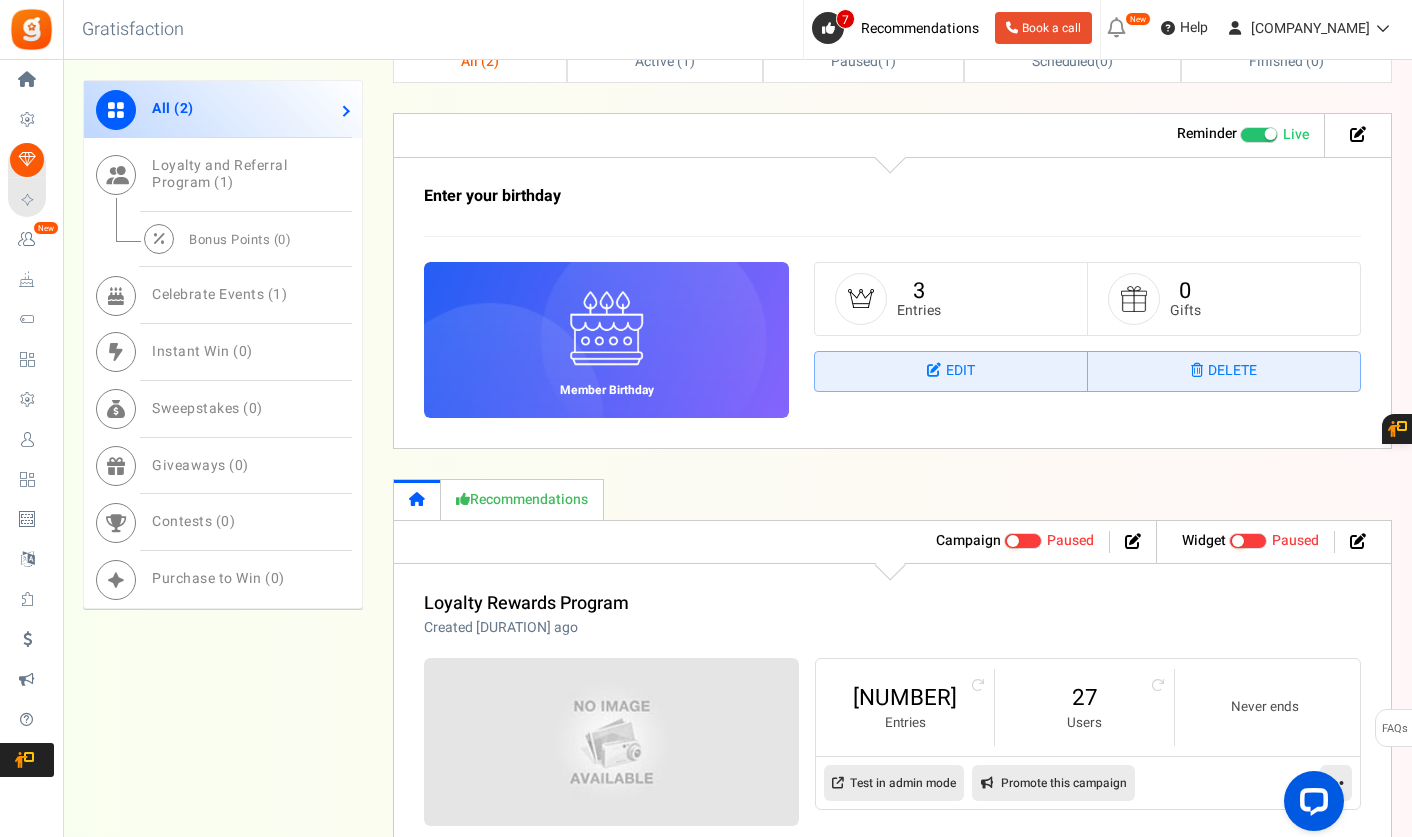 click at bounding box center (1259, 135) 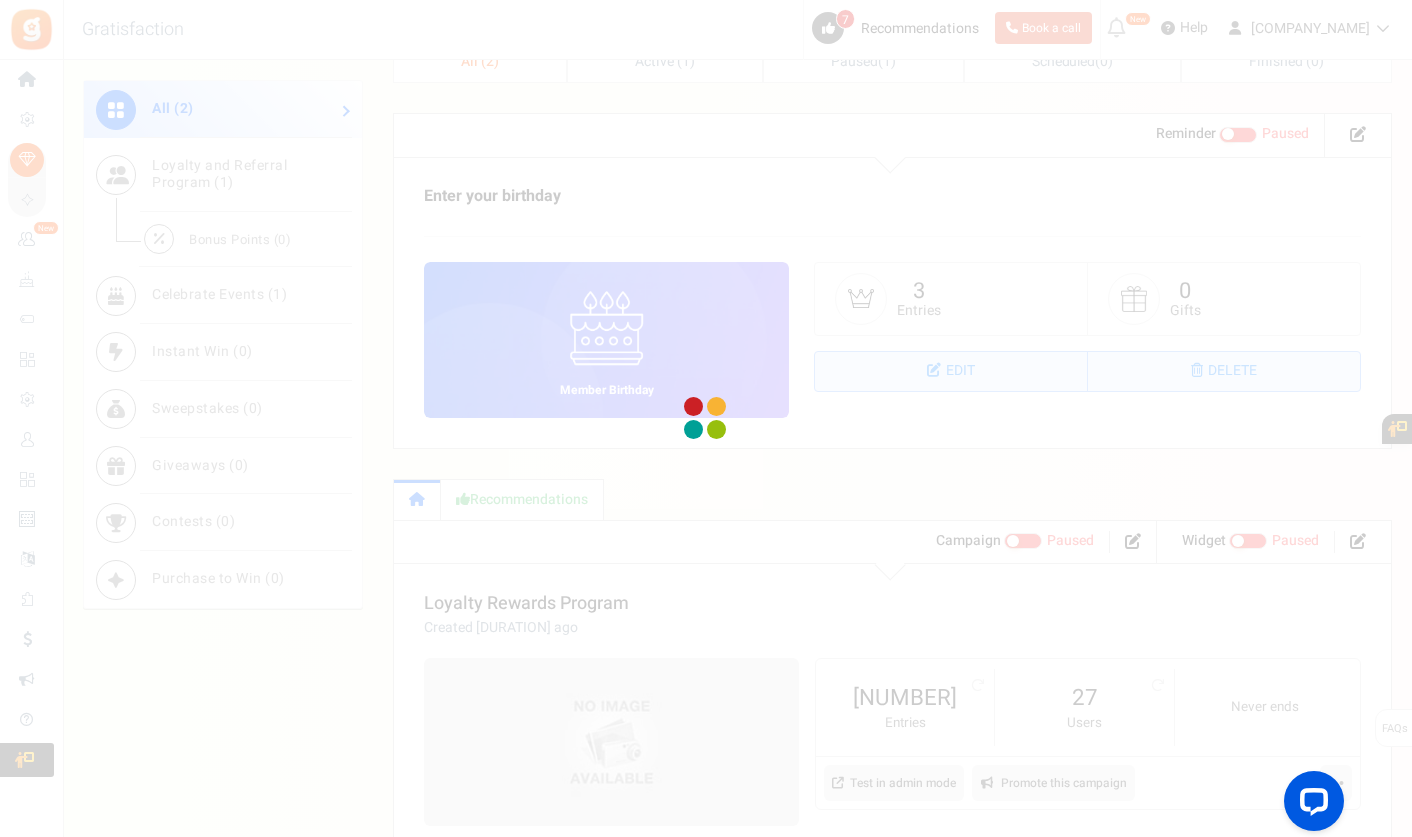 scroll, scrollTop: 838, scrollLeft: 0, axis: vertical 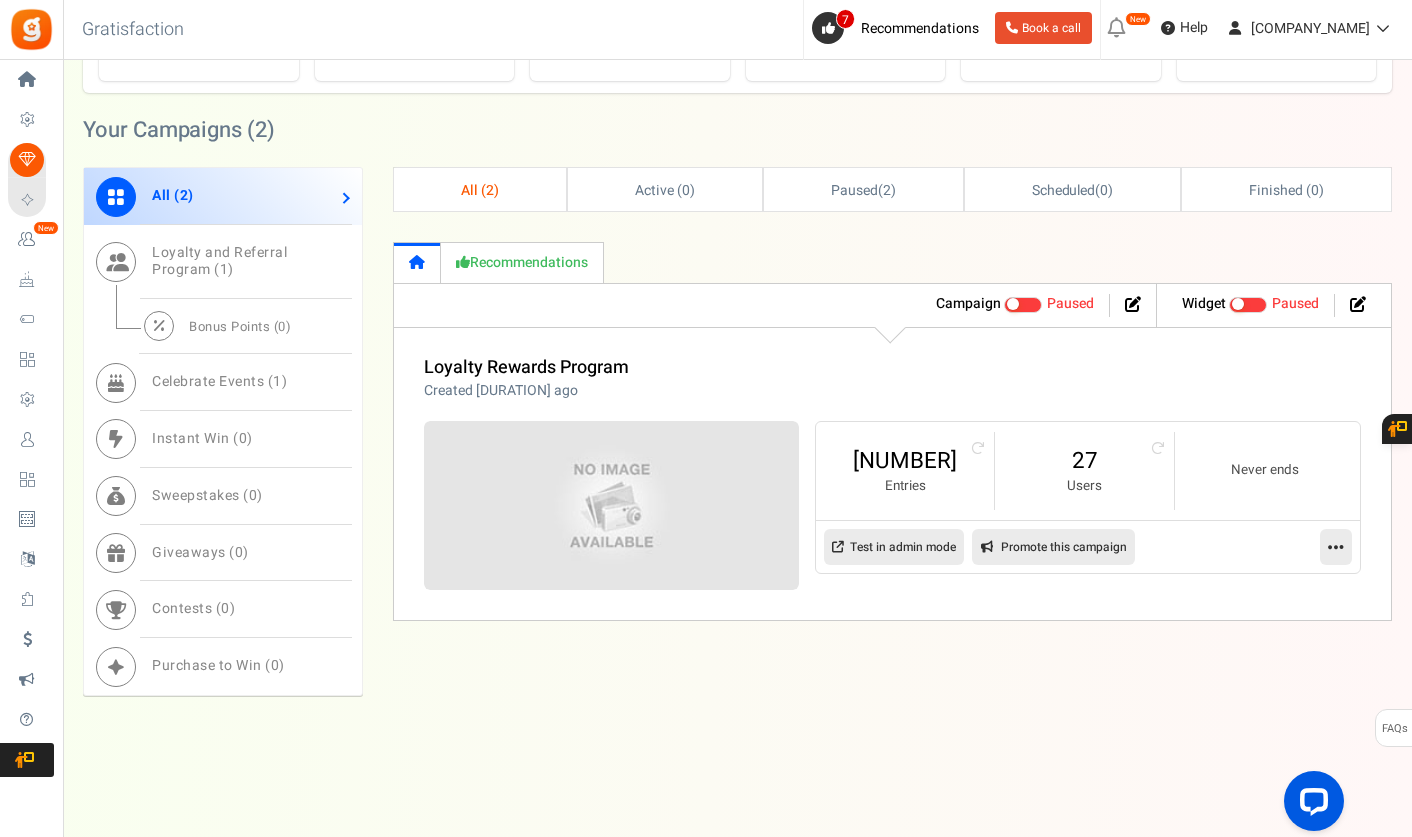 click on "Never ends" at bounding box center (905, 445) 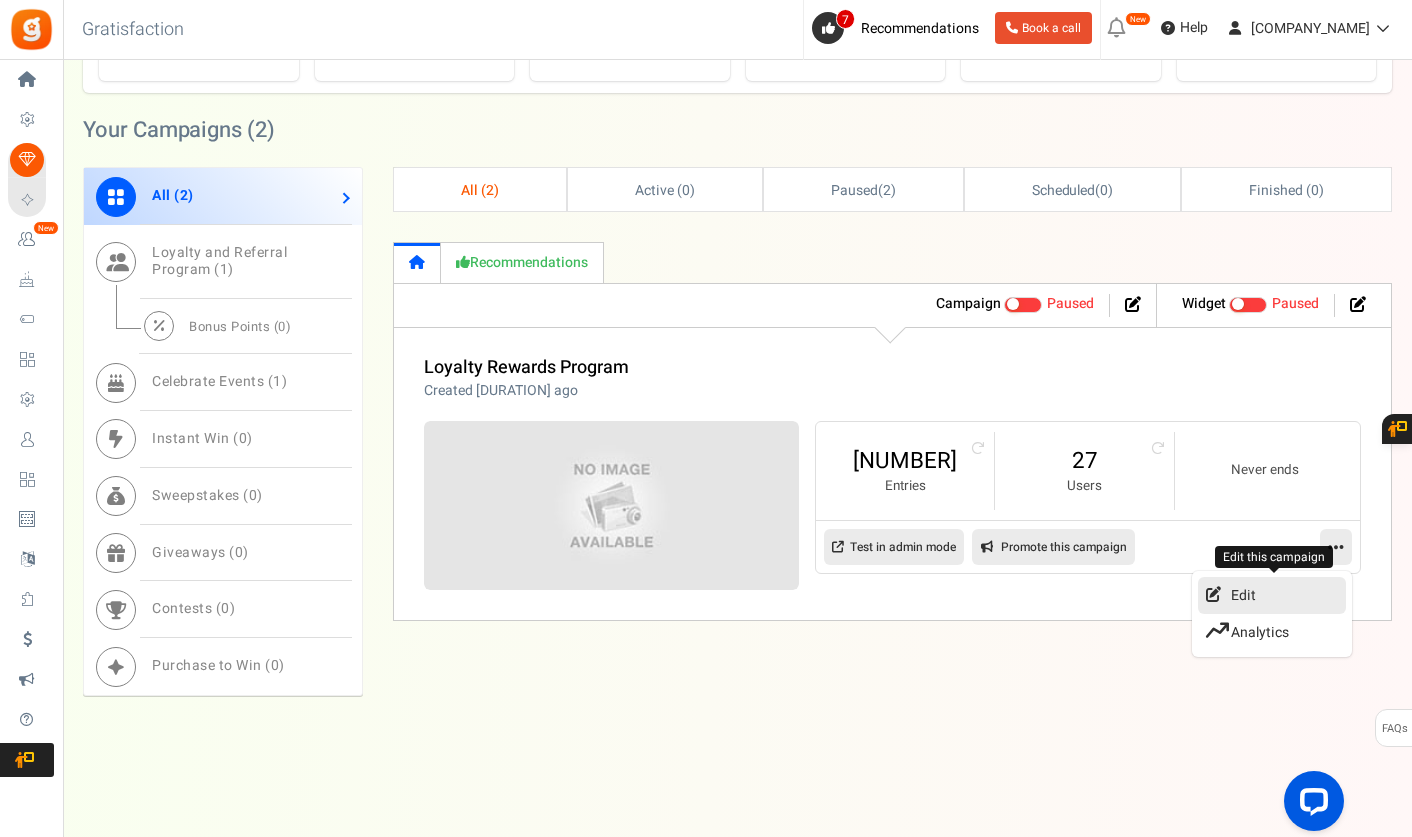 click on "Edit" at bounding box center (1272, 595) 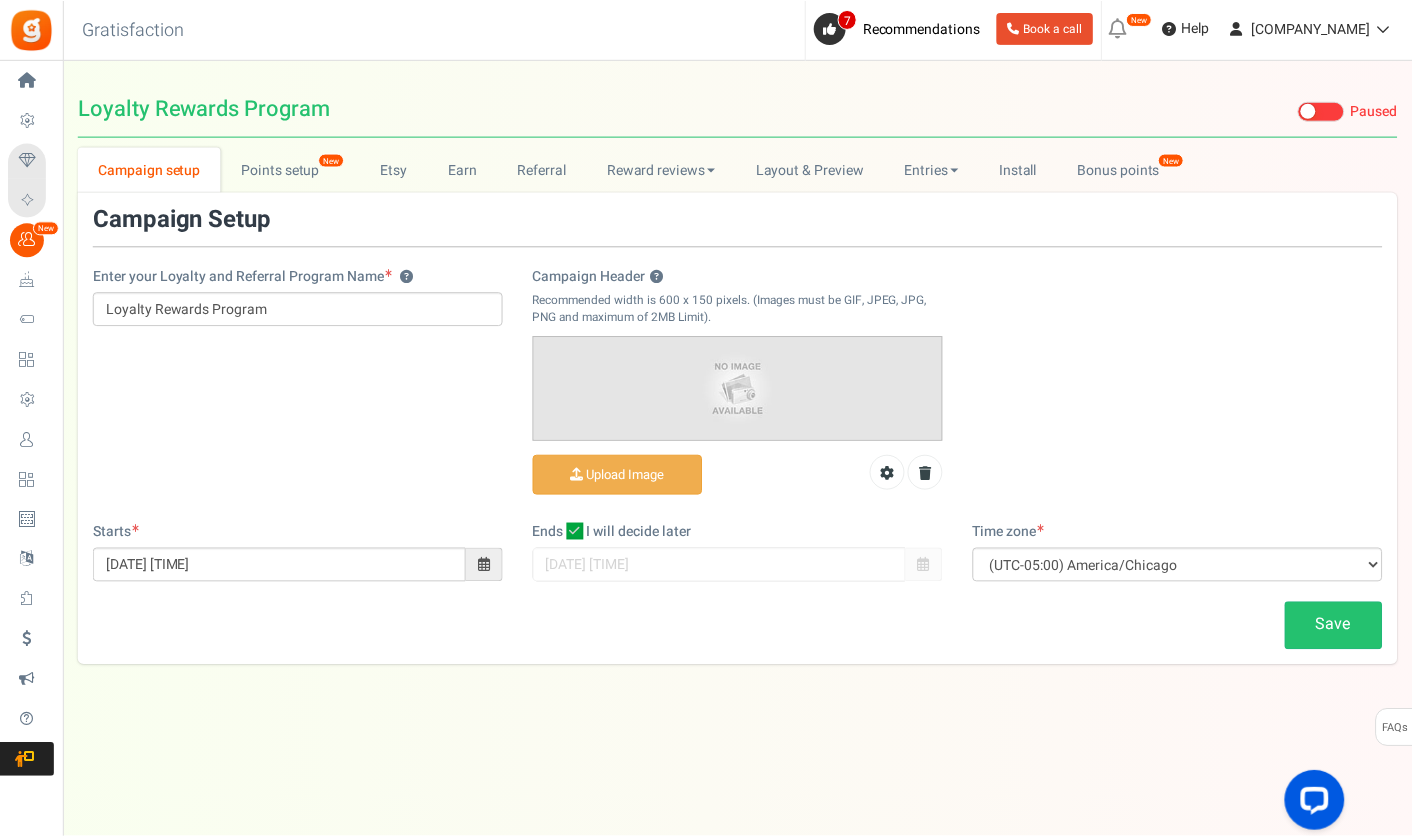 scroll, scrollTop: 0, scrollLeft: 0, axis: both 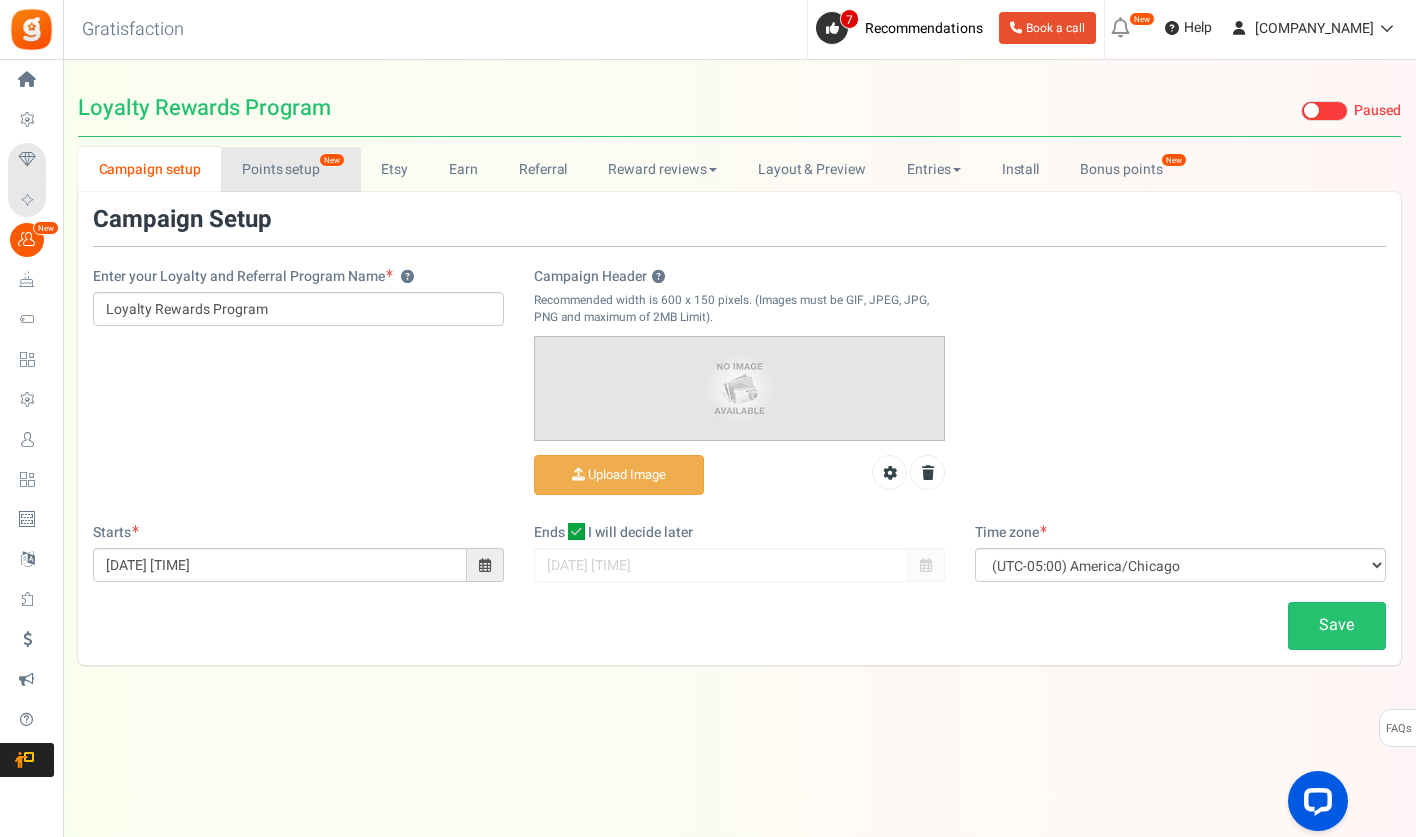 click on "Points setup
New" at bounding box center (290, 169) 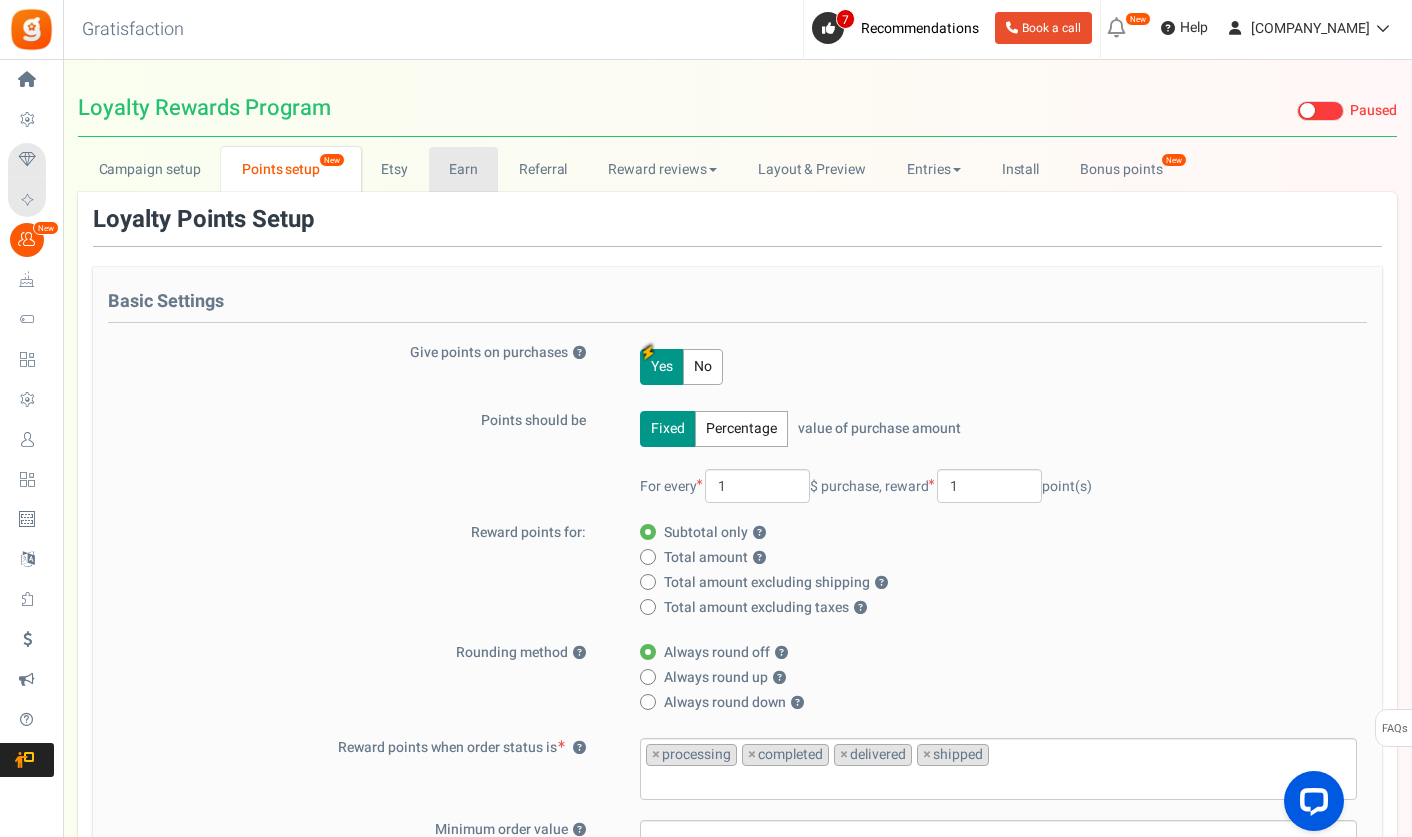 click on "Earn" at bounding box center (464, 169) 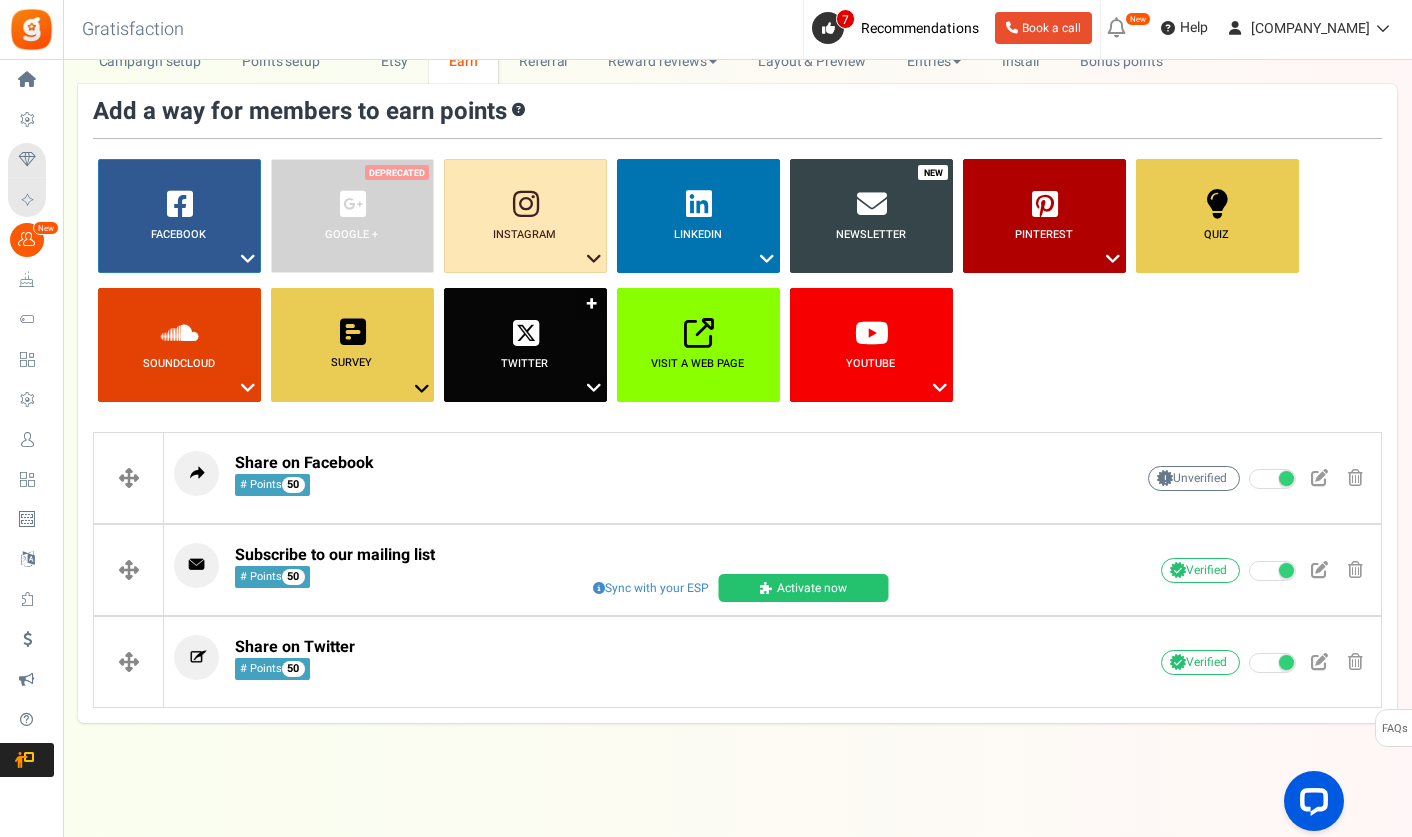 scroll, scrollTop: 0, scrollLeft: 0, axis: both 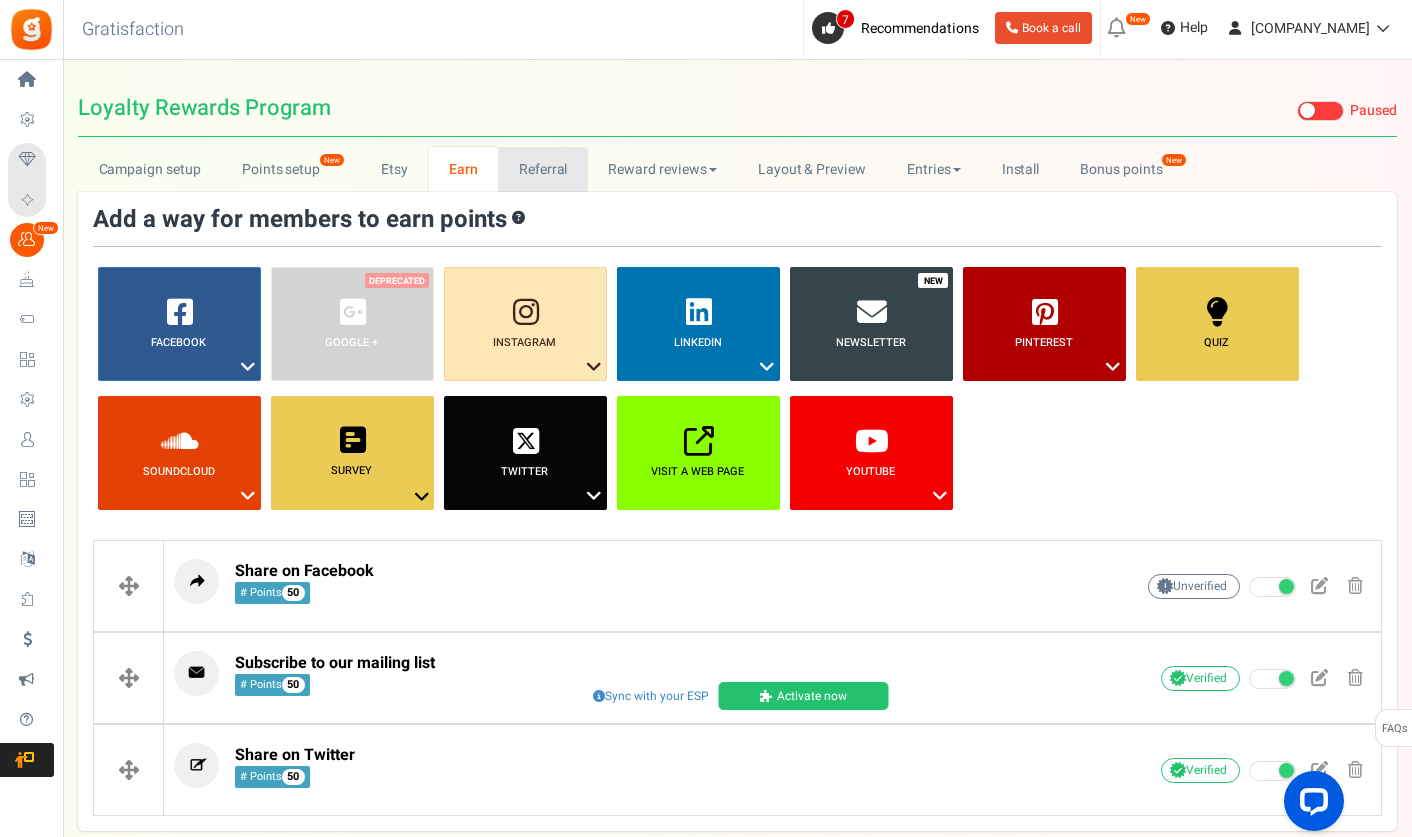 click on "Referral" at bounding box center [543, 169] 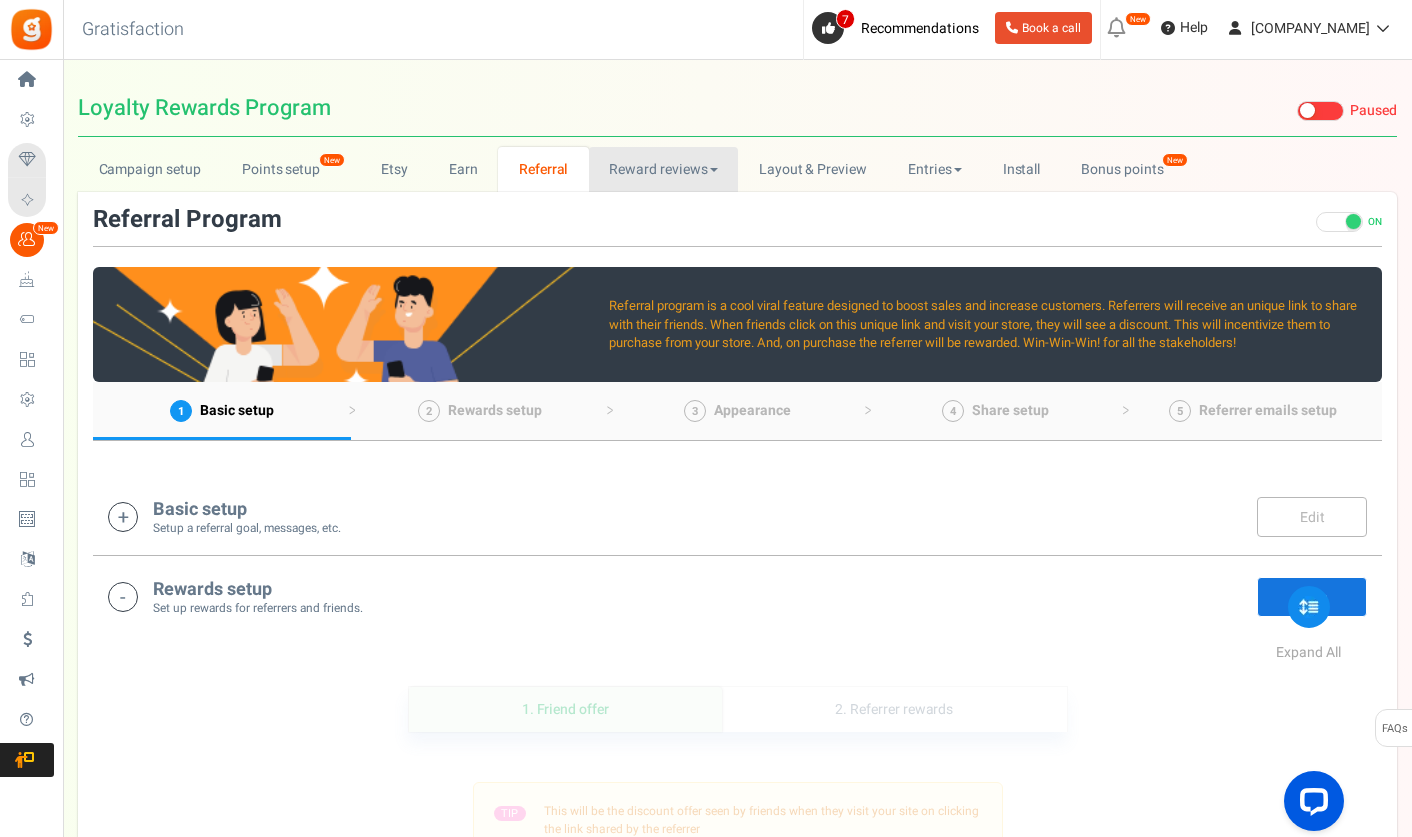 click on "Reward reviews" at bounding box center (663, 169) 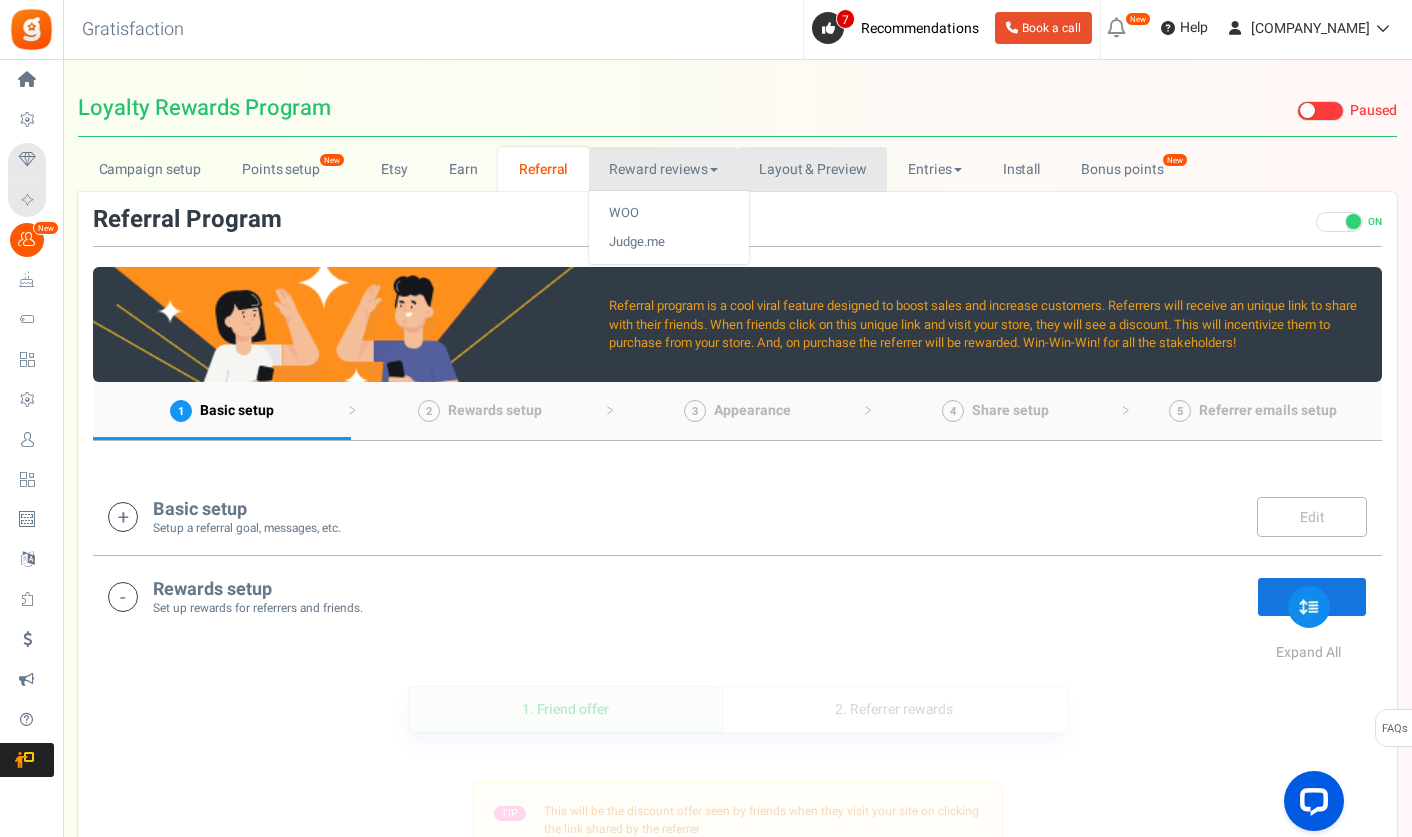 click on "Layout & Preview" at bounding box center [812, 169] 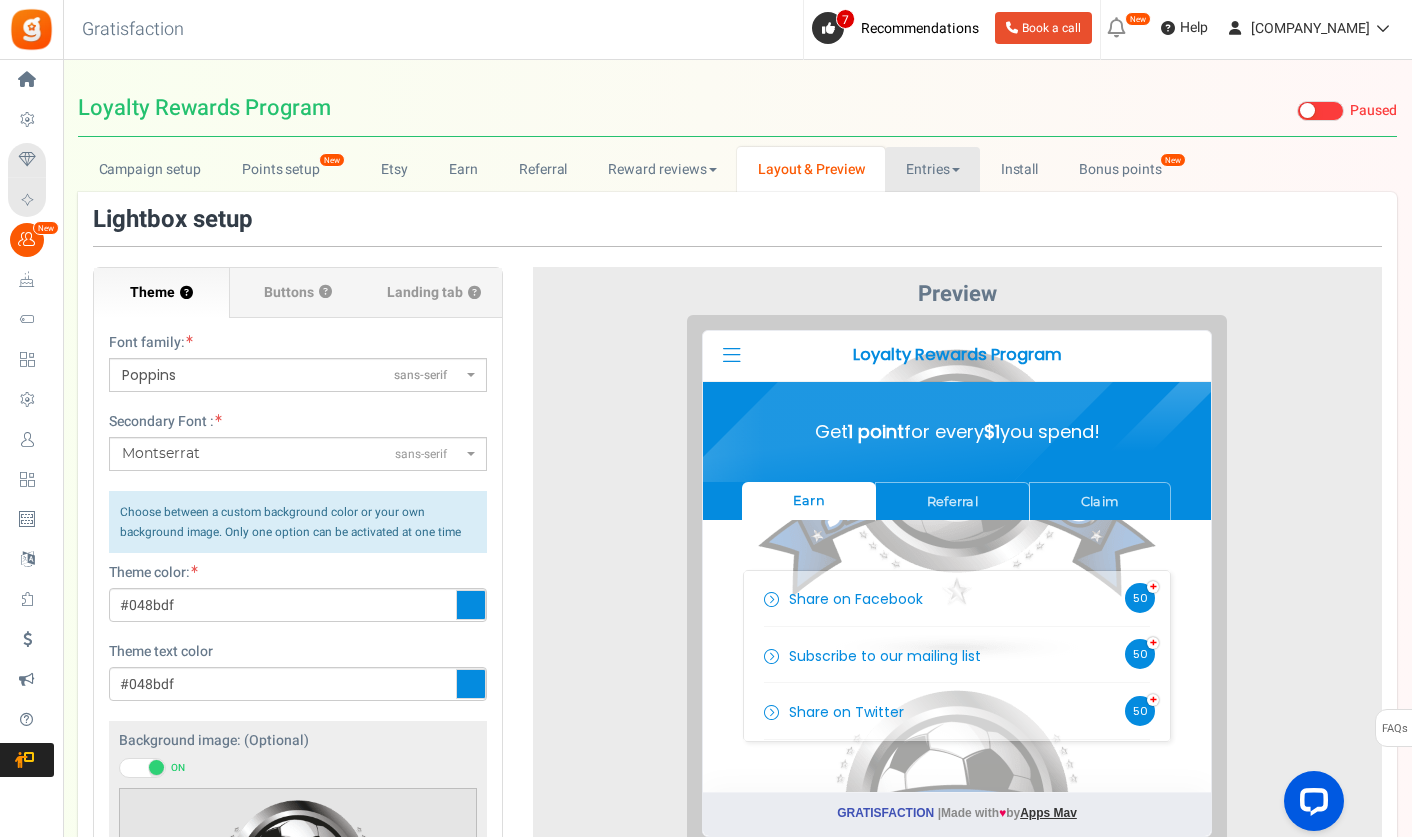 click on "Entries" at bounding box center (932, 169) 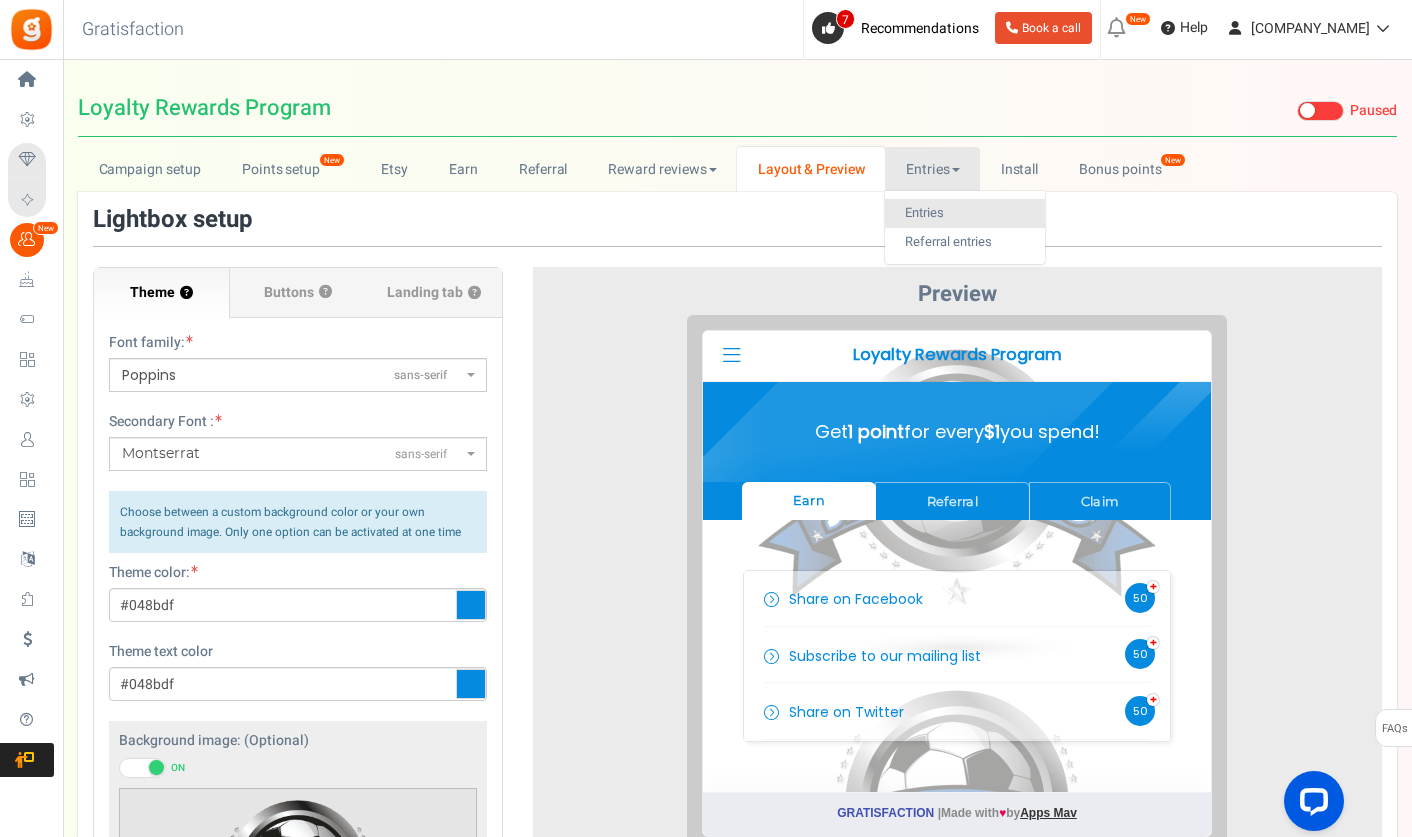 click on "Entries" at bounding box center [965, 213] 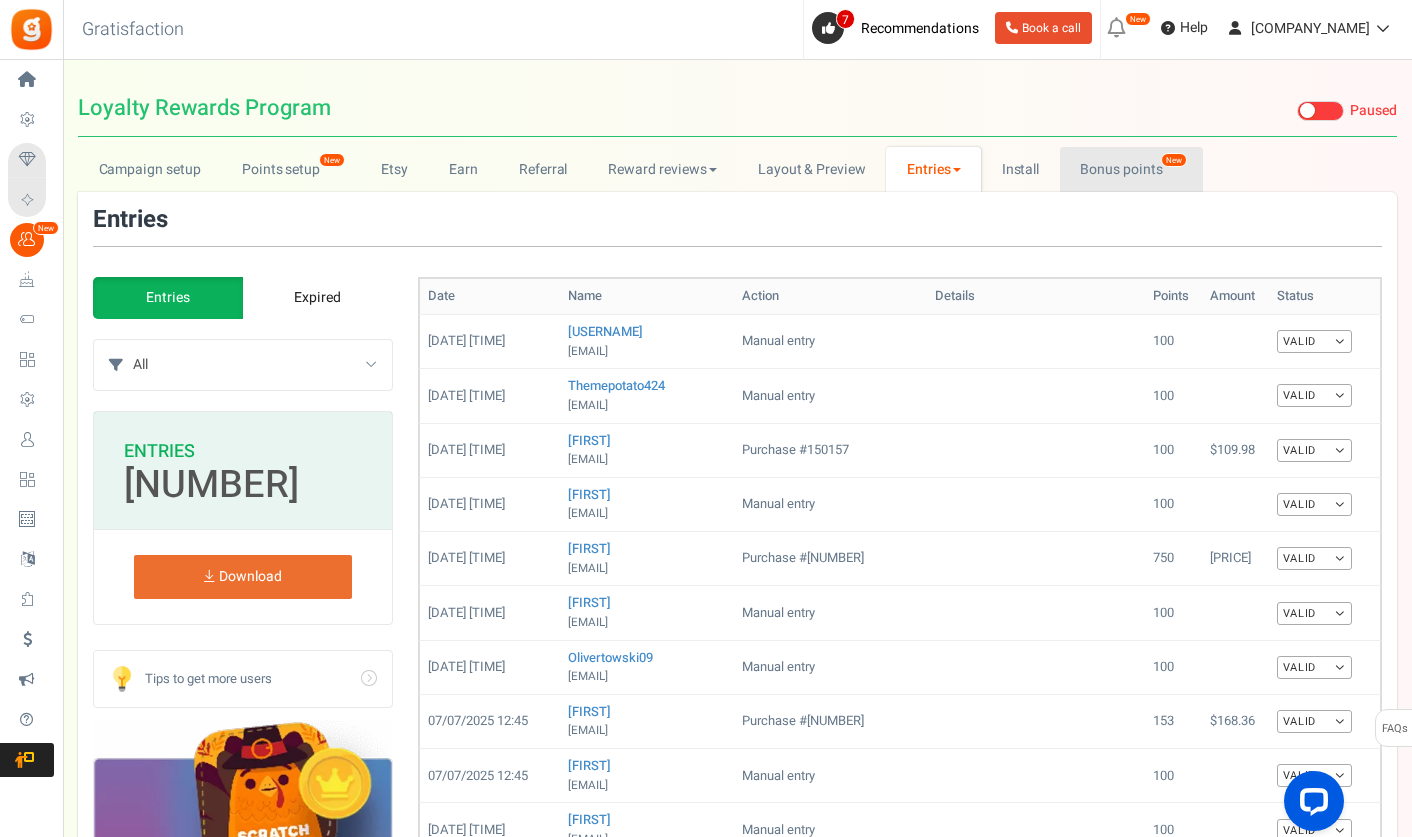 click on "Bonus points
New" at bounding box center [1131, 169] 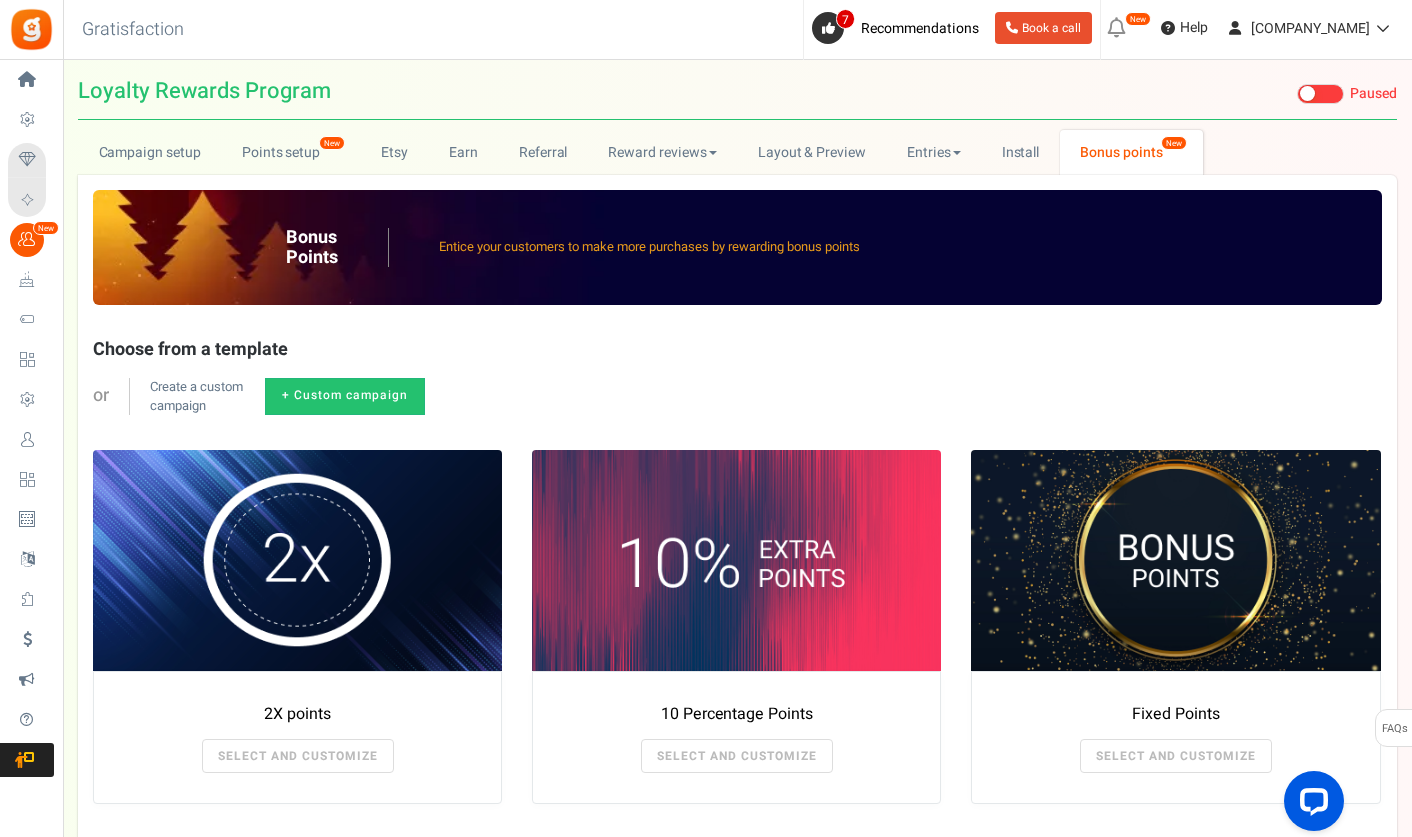 scroll, scrollTop: 0, scrollLeft: 0, axis: both 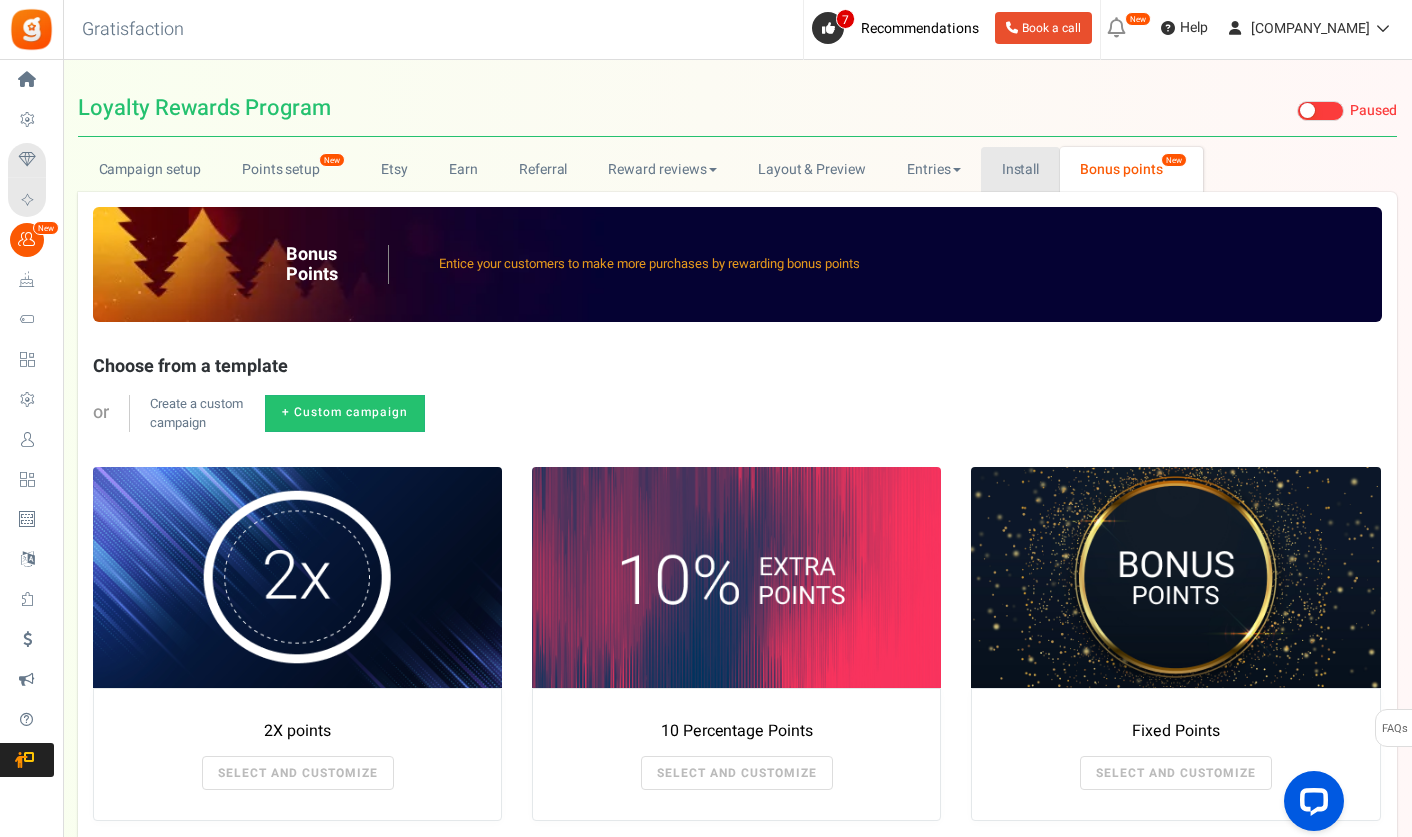 click on "Install" at bounding box center [1020, 169] 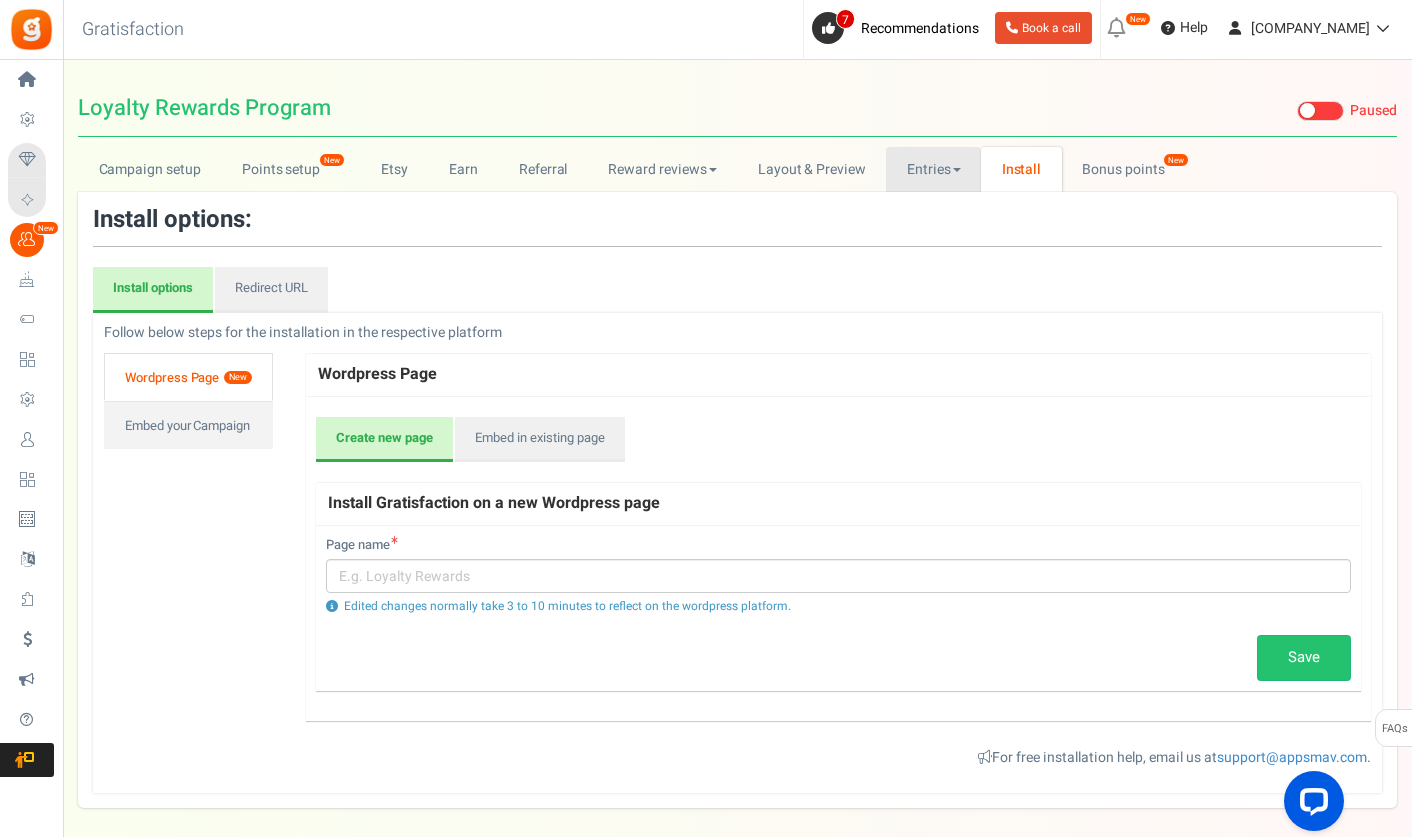 click on "Entries" at bounding box center (933, 169) 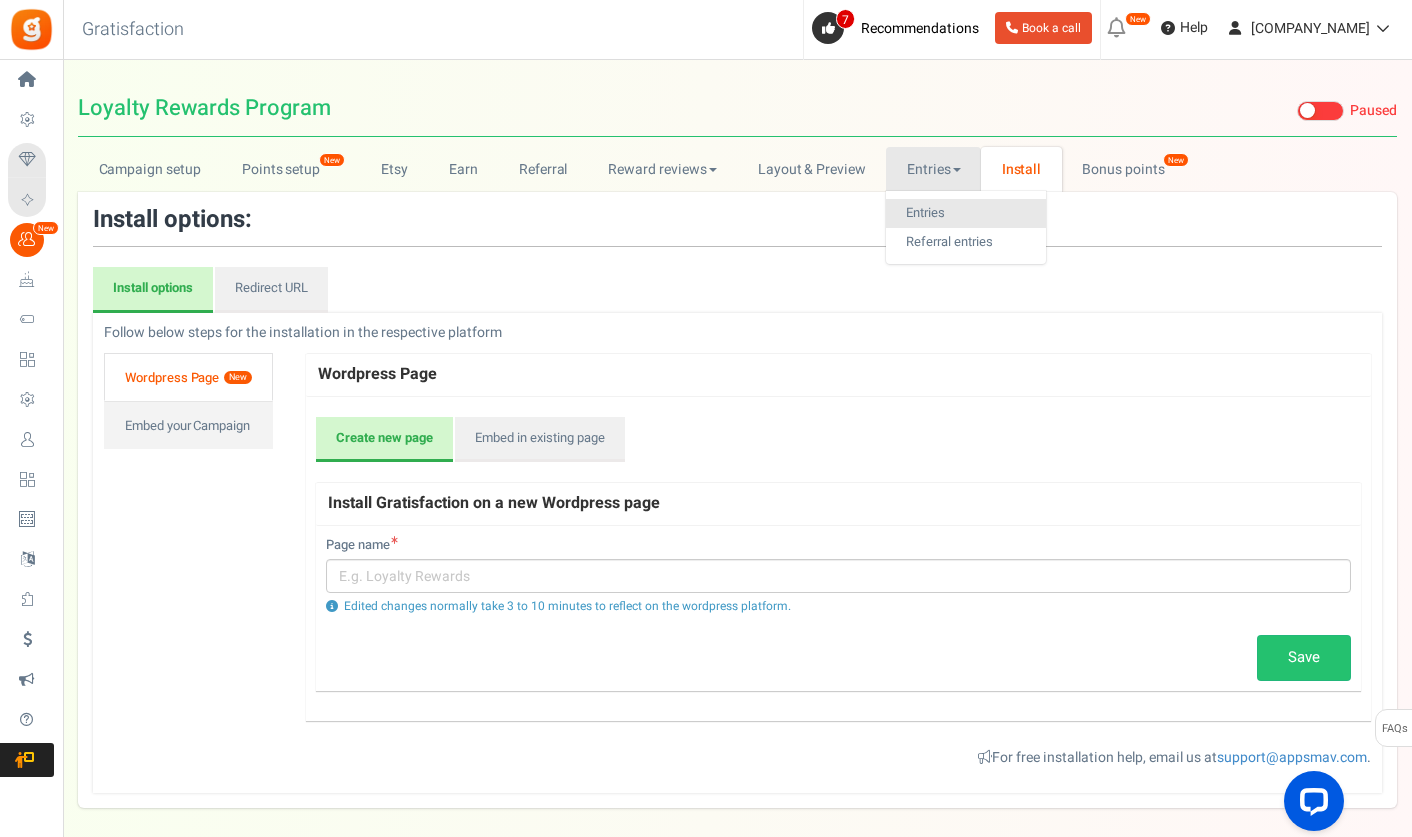 click on "Entries" at bounding box center (966, 213) 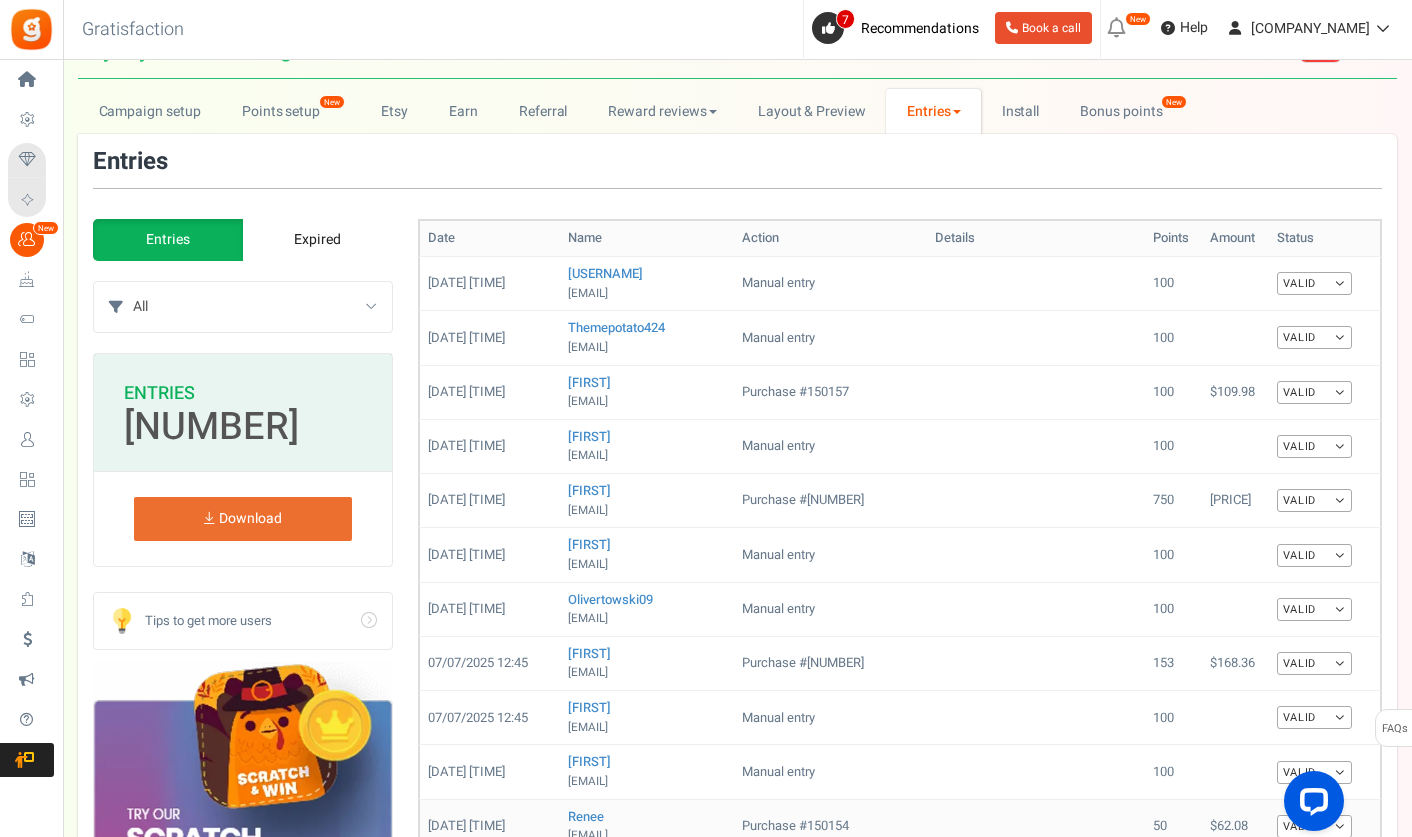 scroll, scrollTop: 0, scrollLeft: 0, axis: both 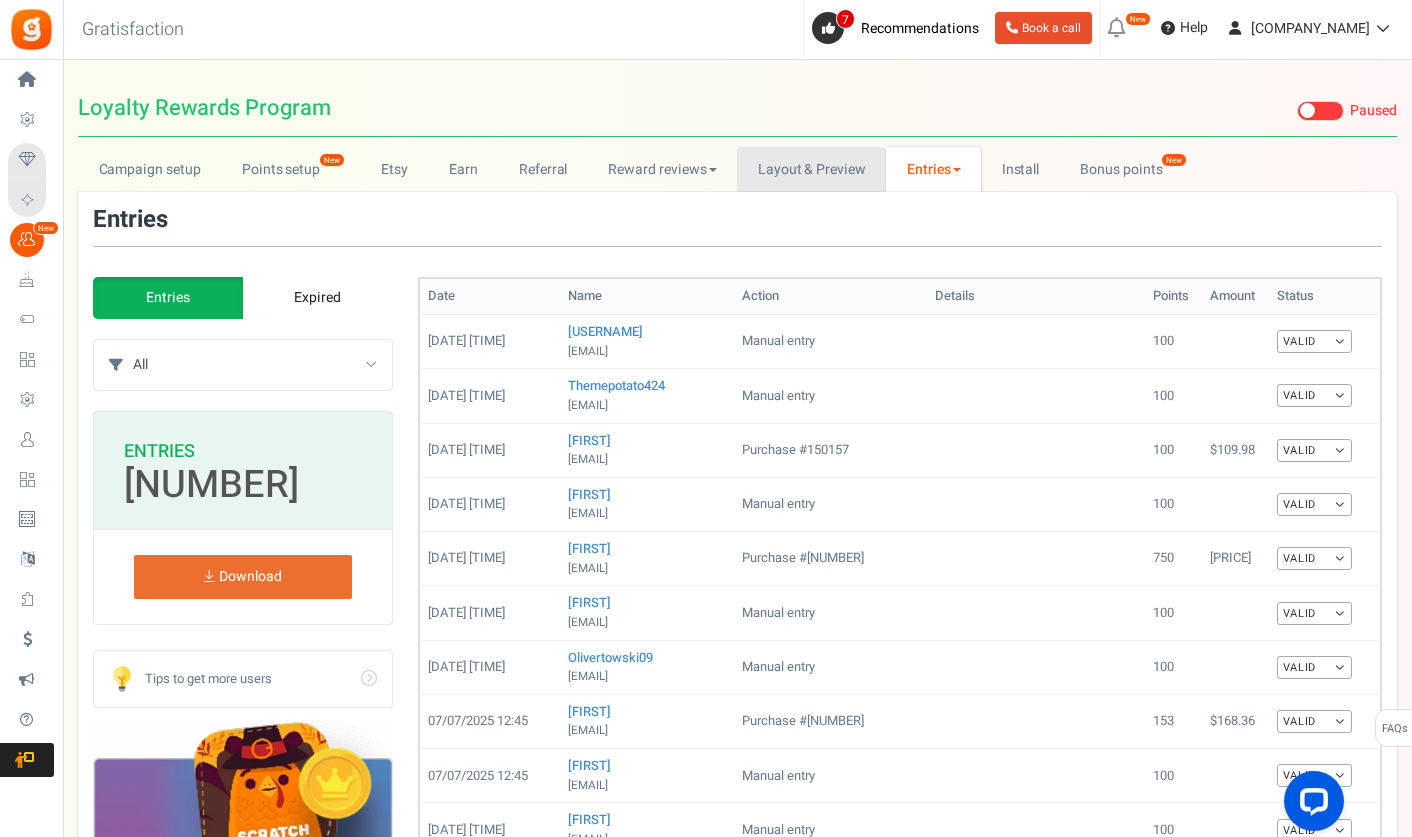 click on "Layout & Preview" at bounding box center [811, 169] 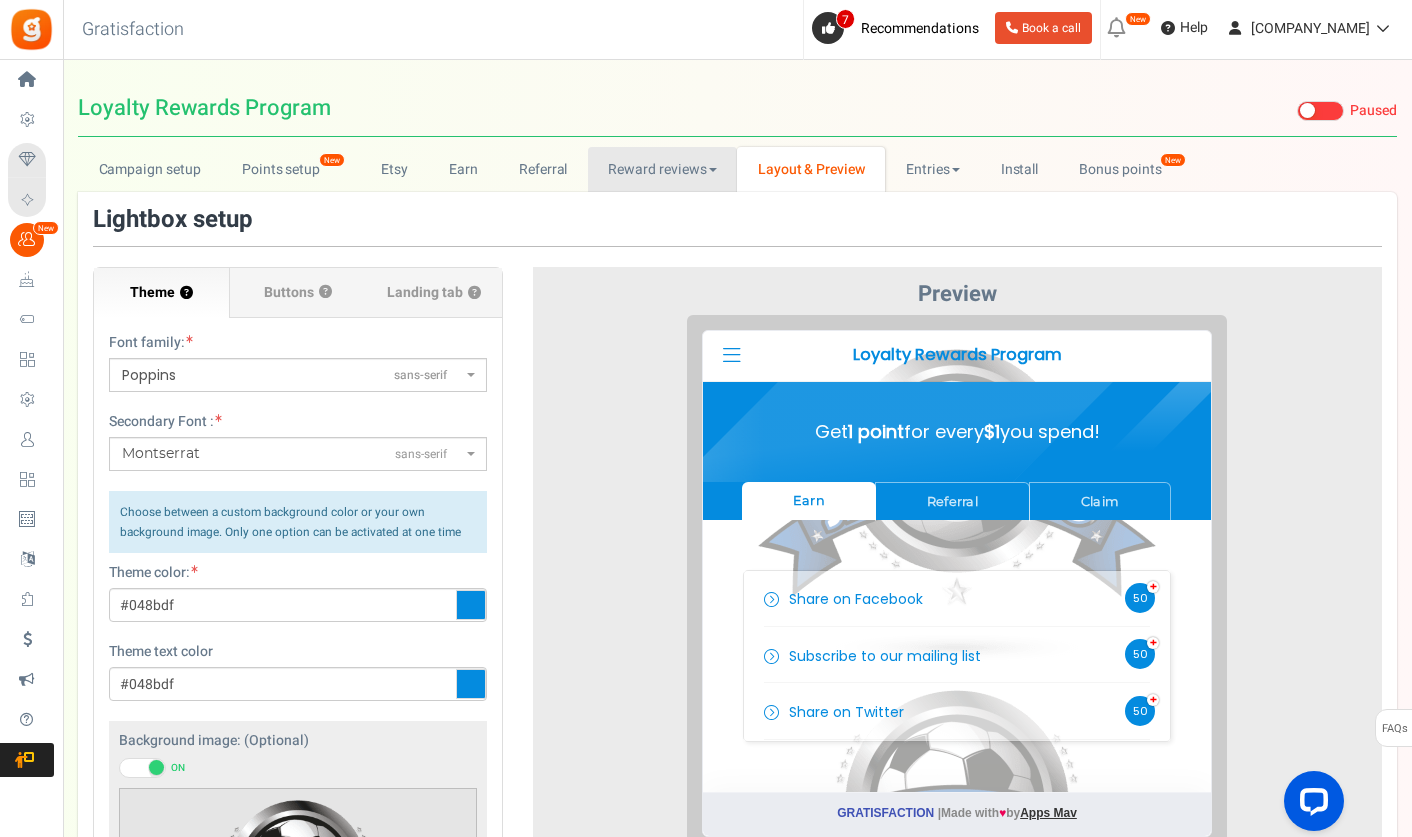 click on "Reward reviews" at bounding box center [662, 169] 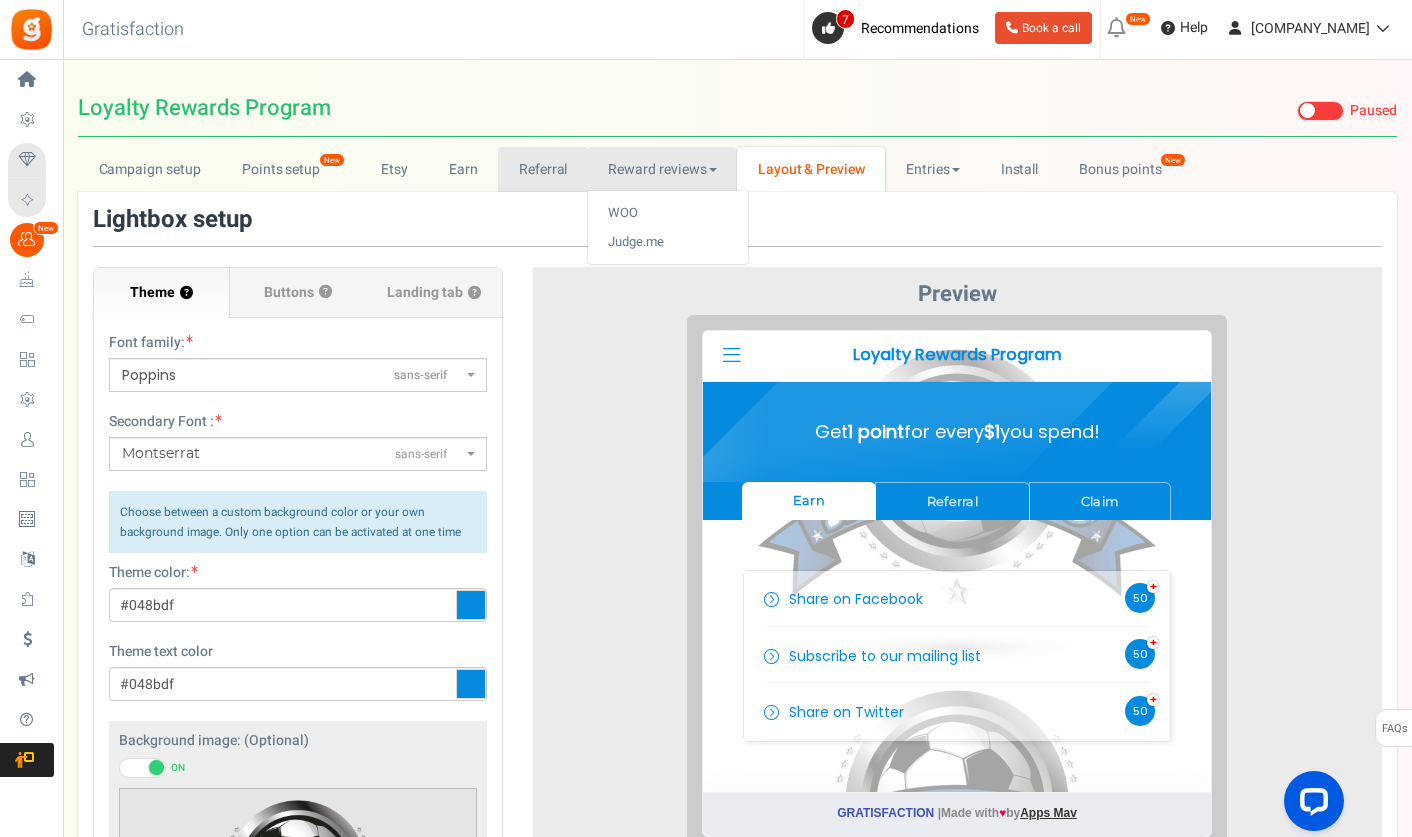click on "Referral" at bounding box center [543, 169] 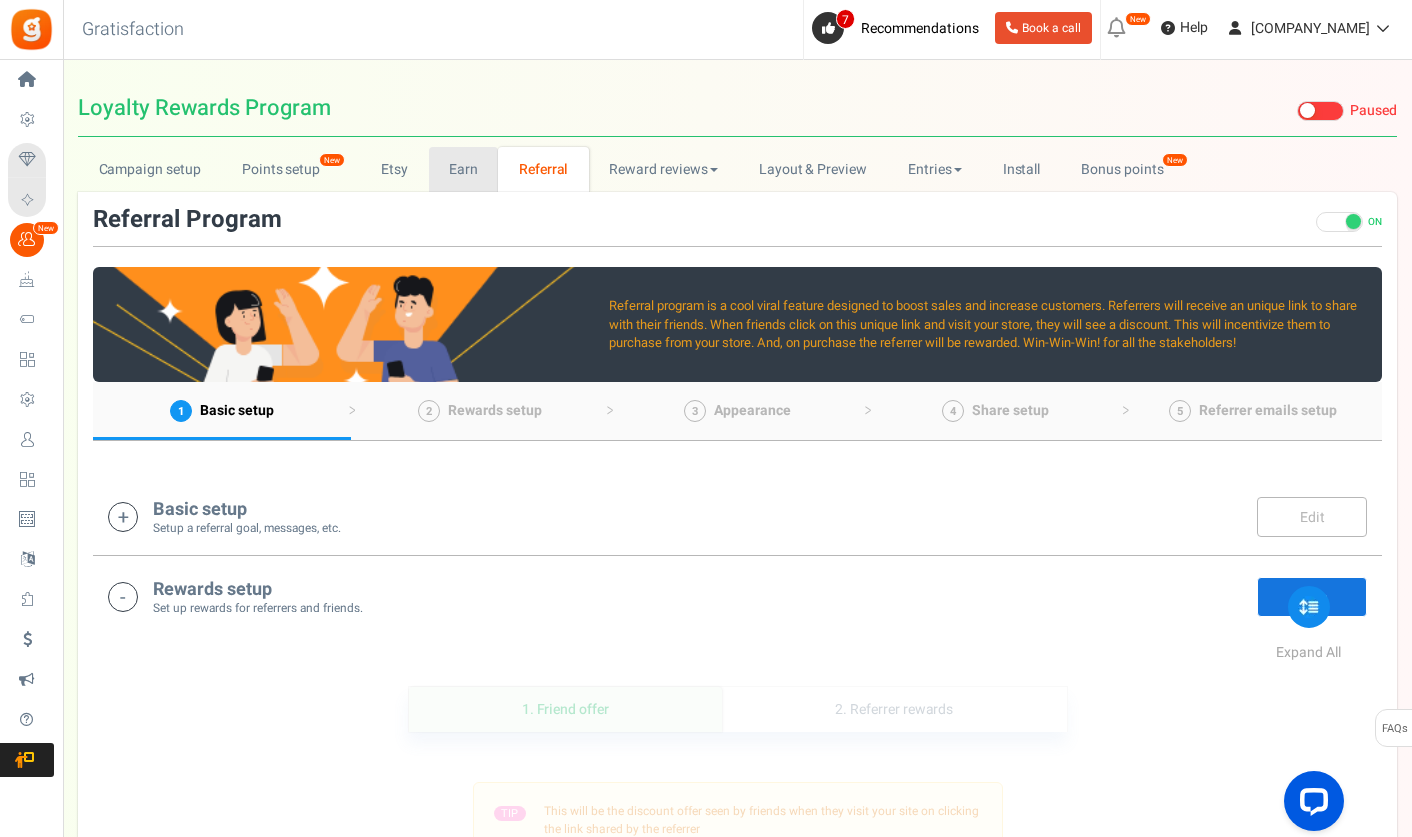 click on "Earn" at bounding box center (464, 169) 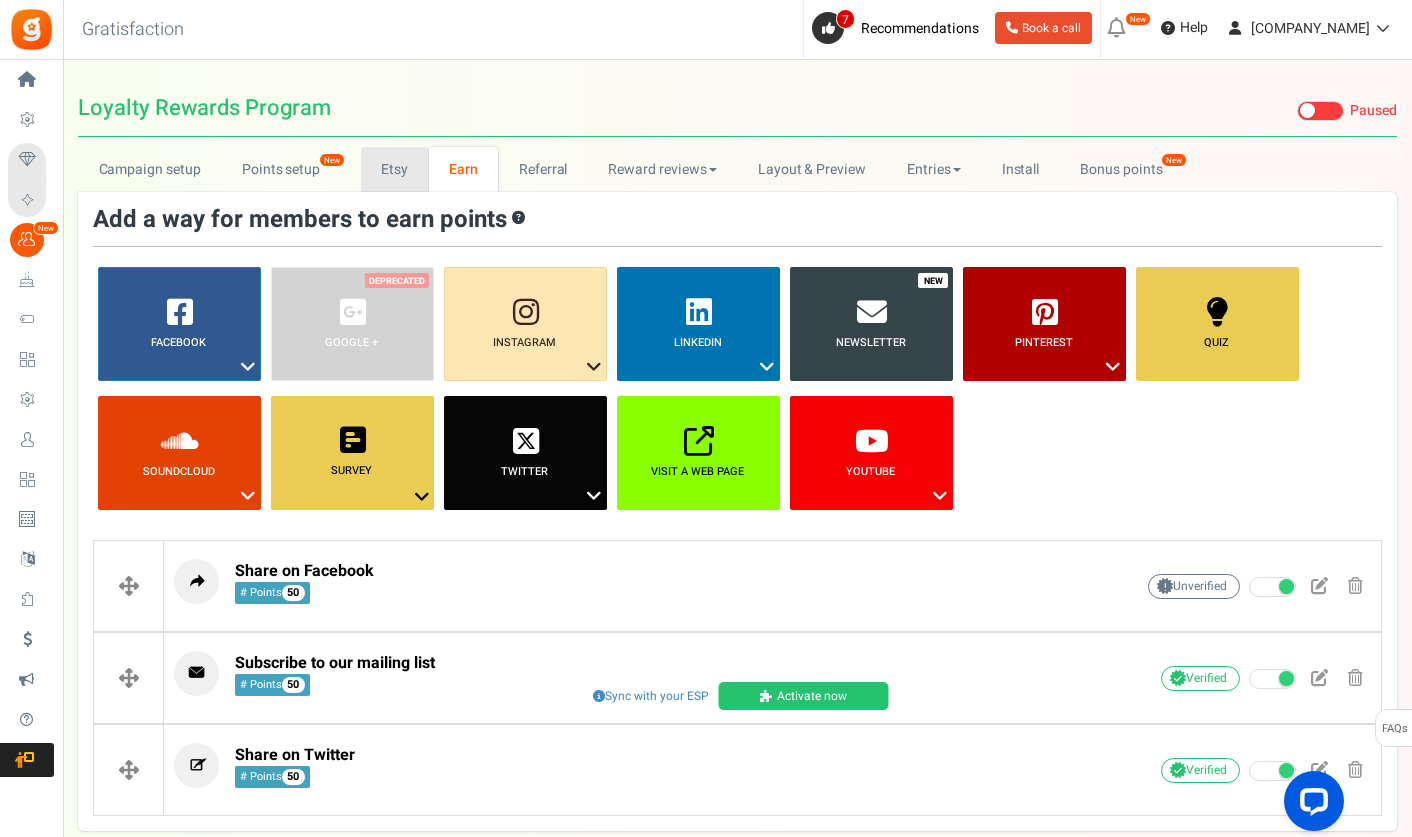 click on "Etsy" at bounding box center (395, 169) 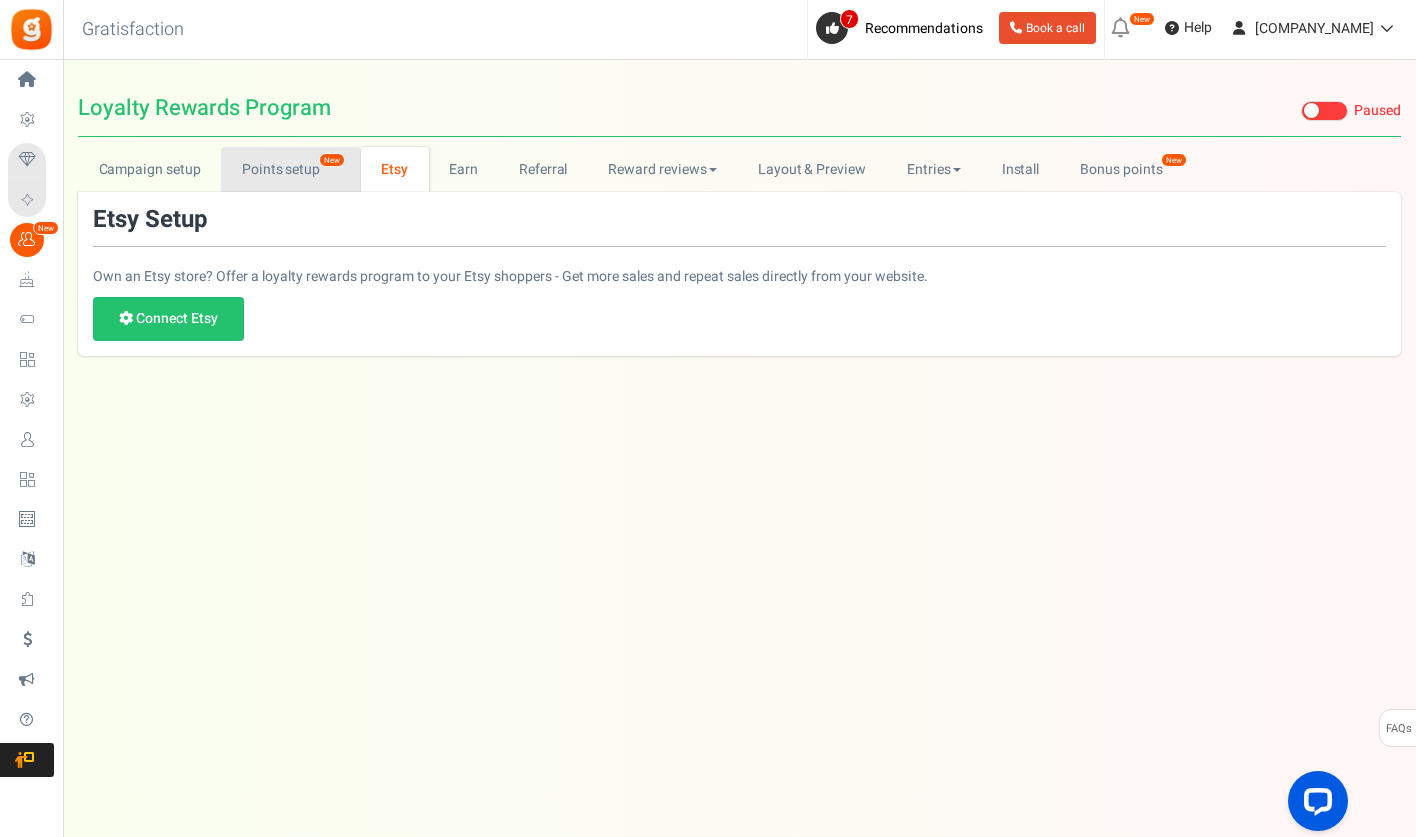 click on "Points setup
New" at bounding box center (290, 169) 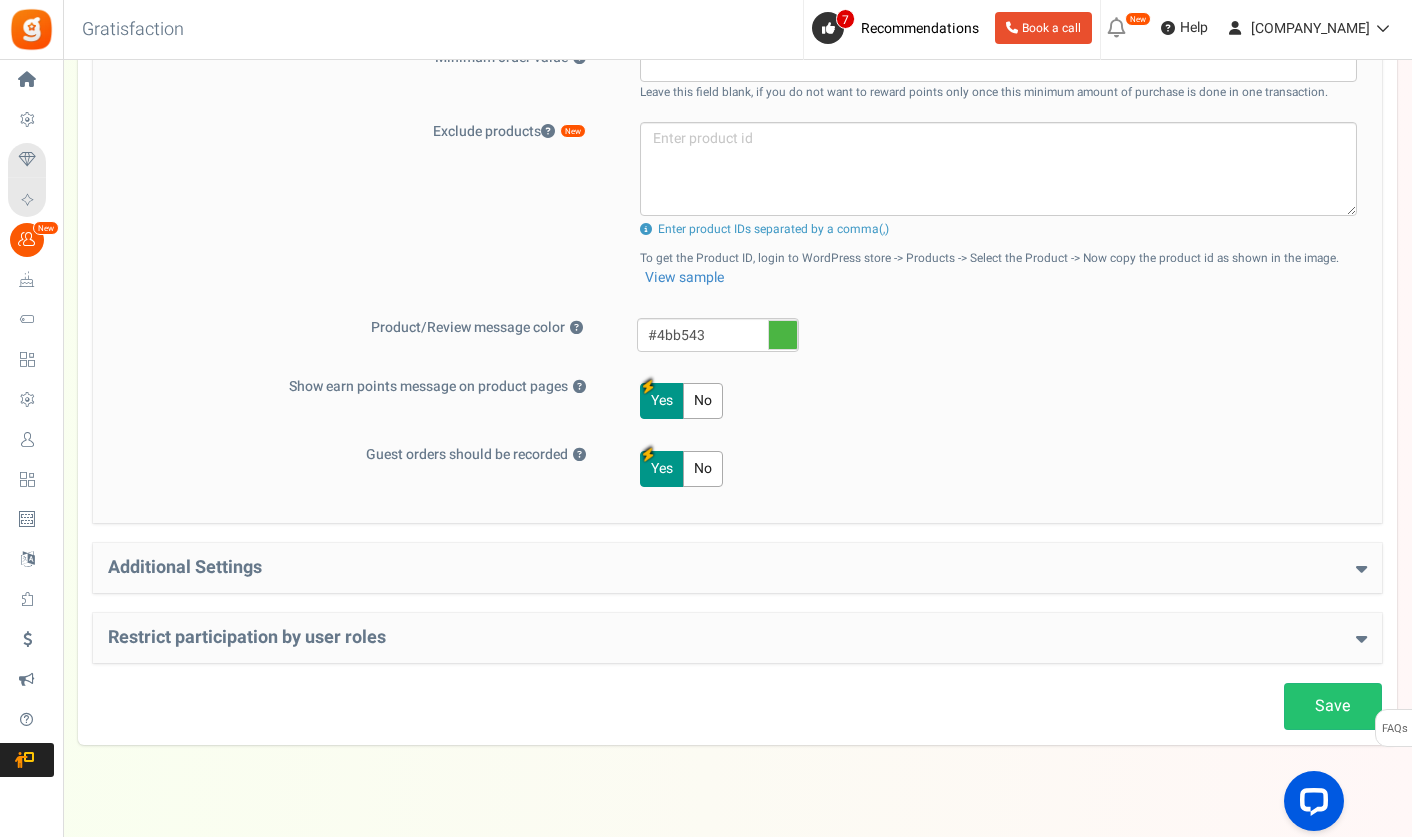 scroll, scrollTop: 801, scrollLeft: 0, axis: vertical 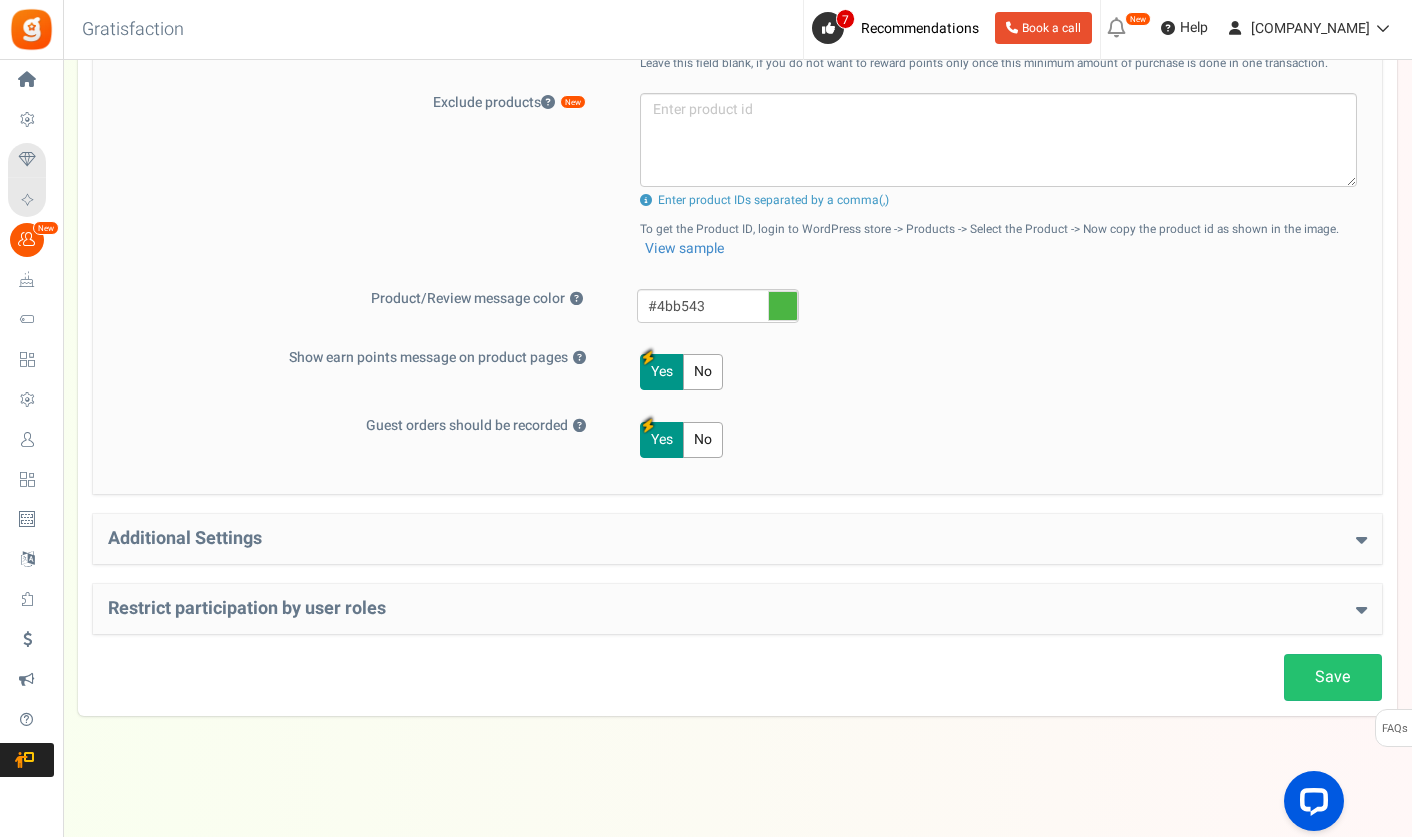 click on "Additional Settings" at bounding box center (737, 539) 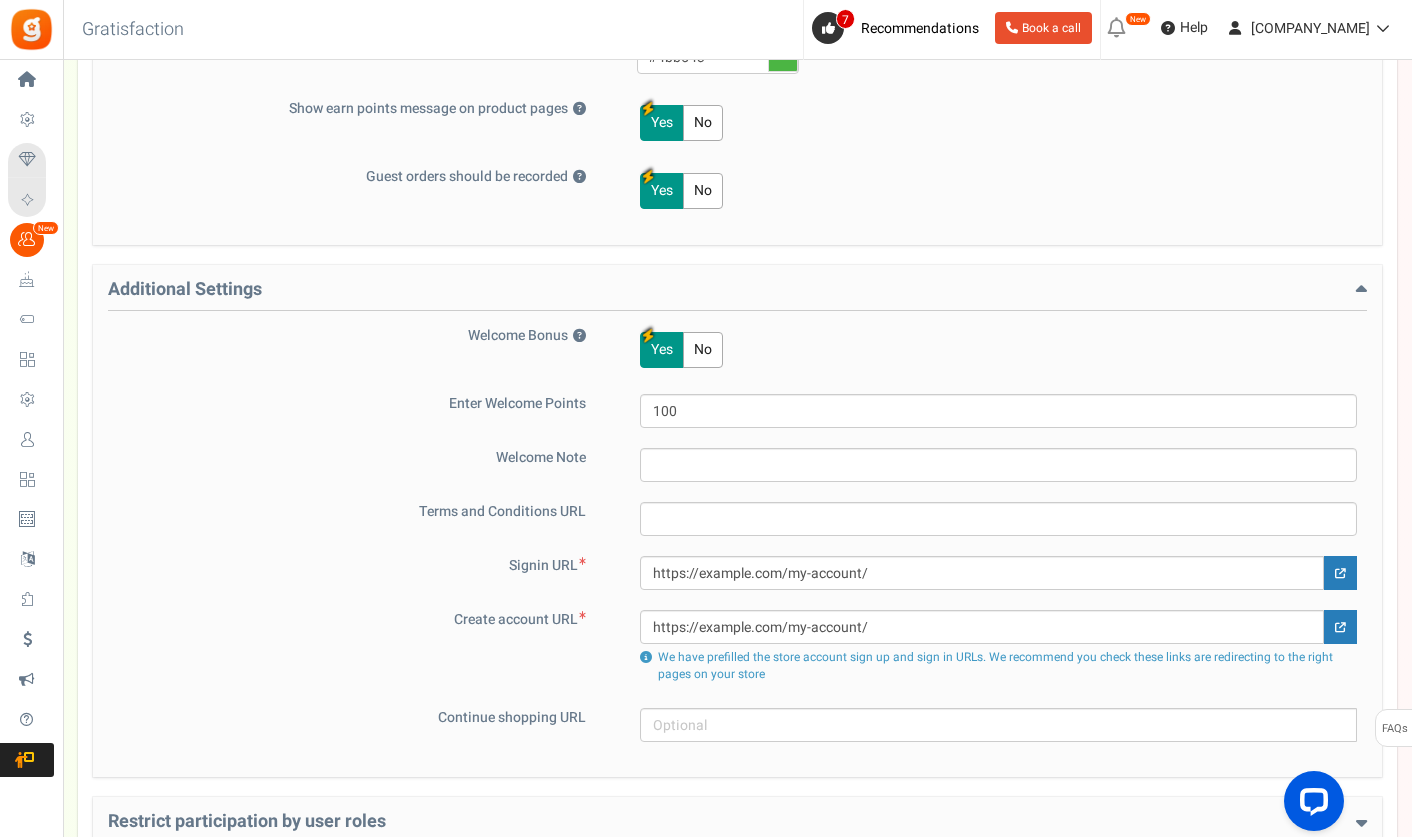scroll, scrollTop: 1065, scrollLeft: 0, axis: vertical 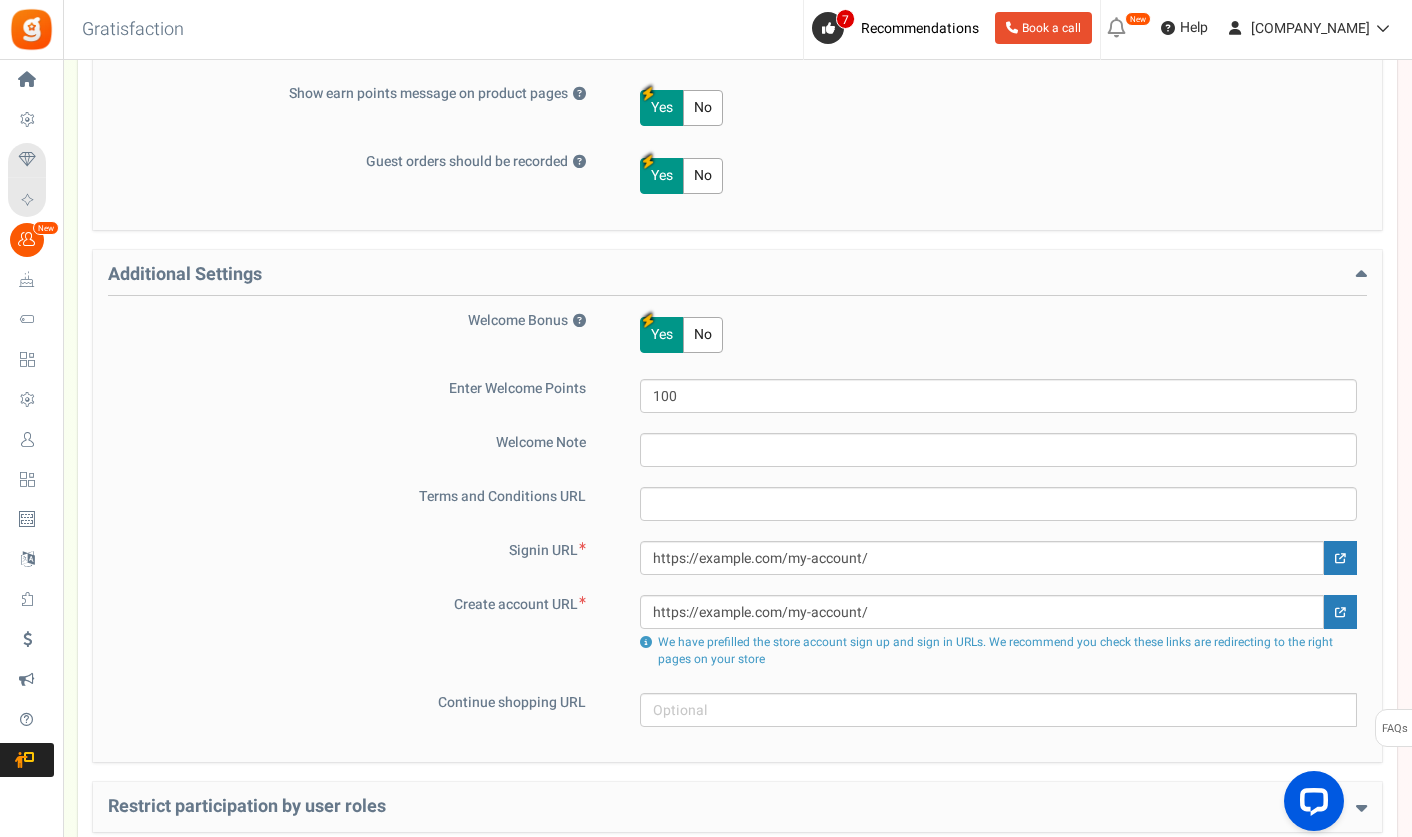 click on "No" at bounding box center (703, 335) 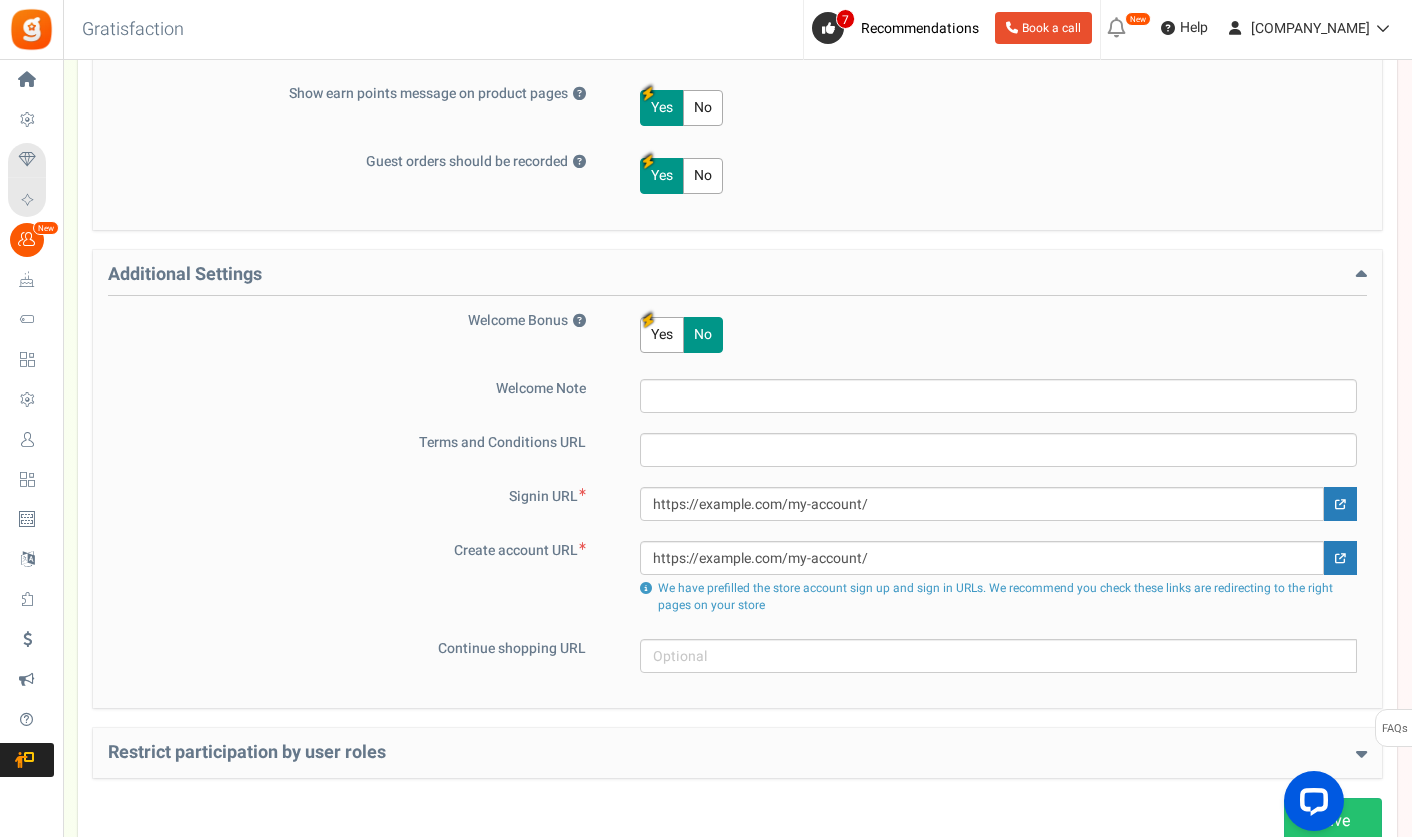 click on "Yes" at bounding box center [662, 335] 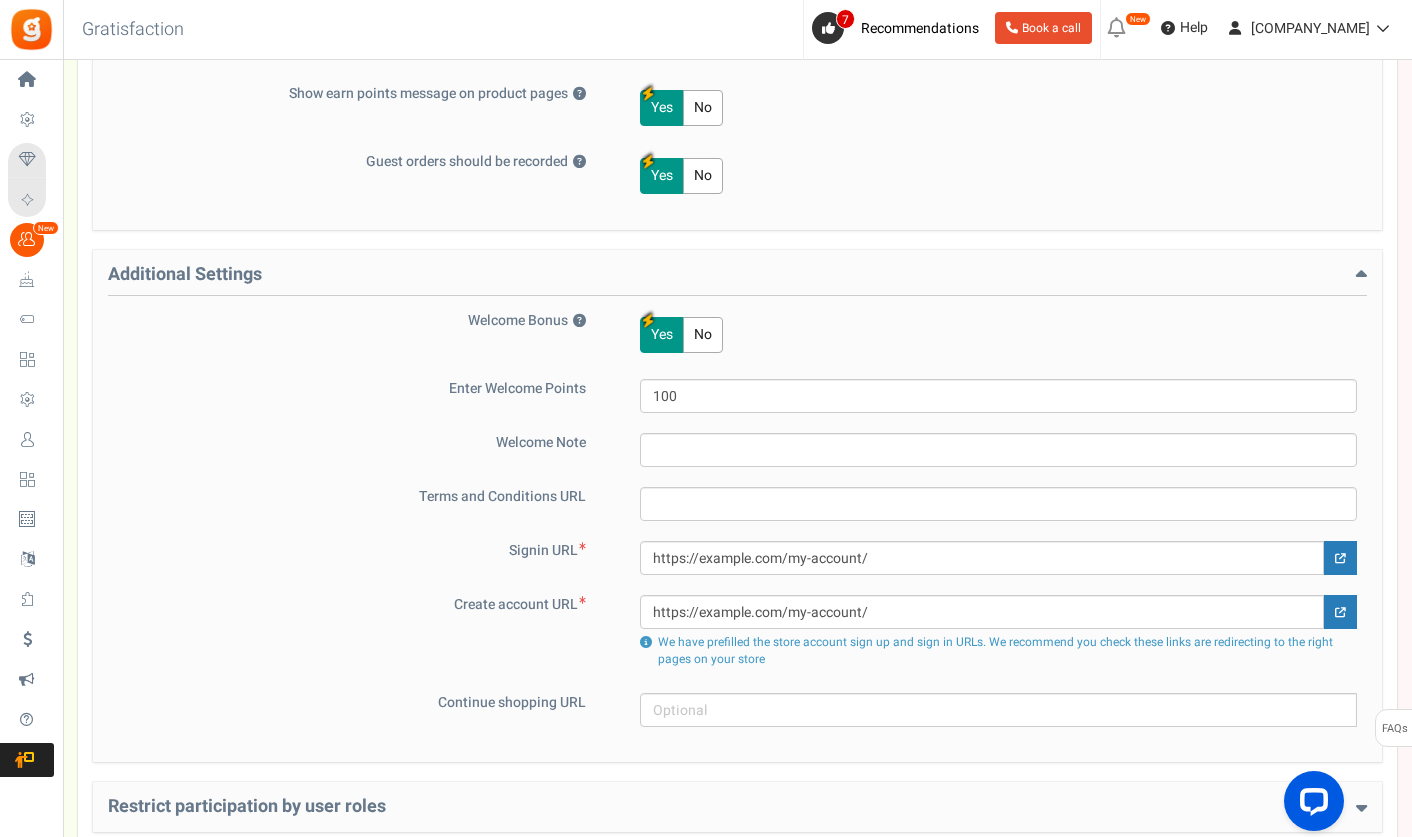 click on "No" at bounding box center (703, 335) 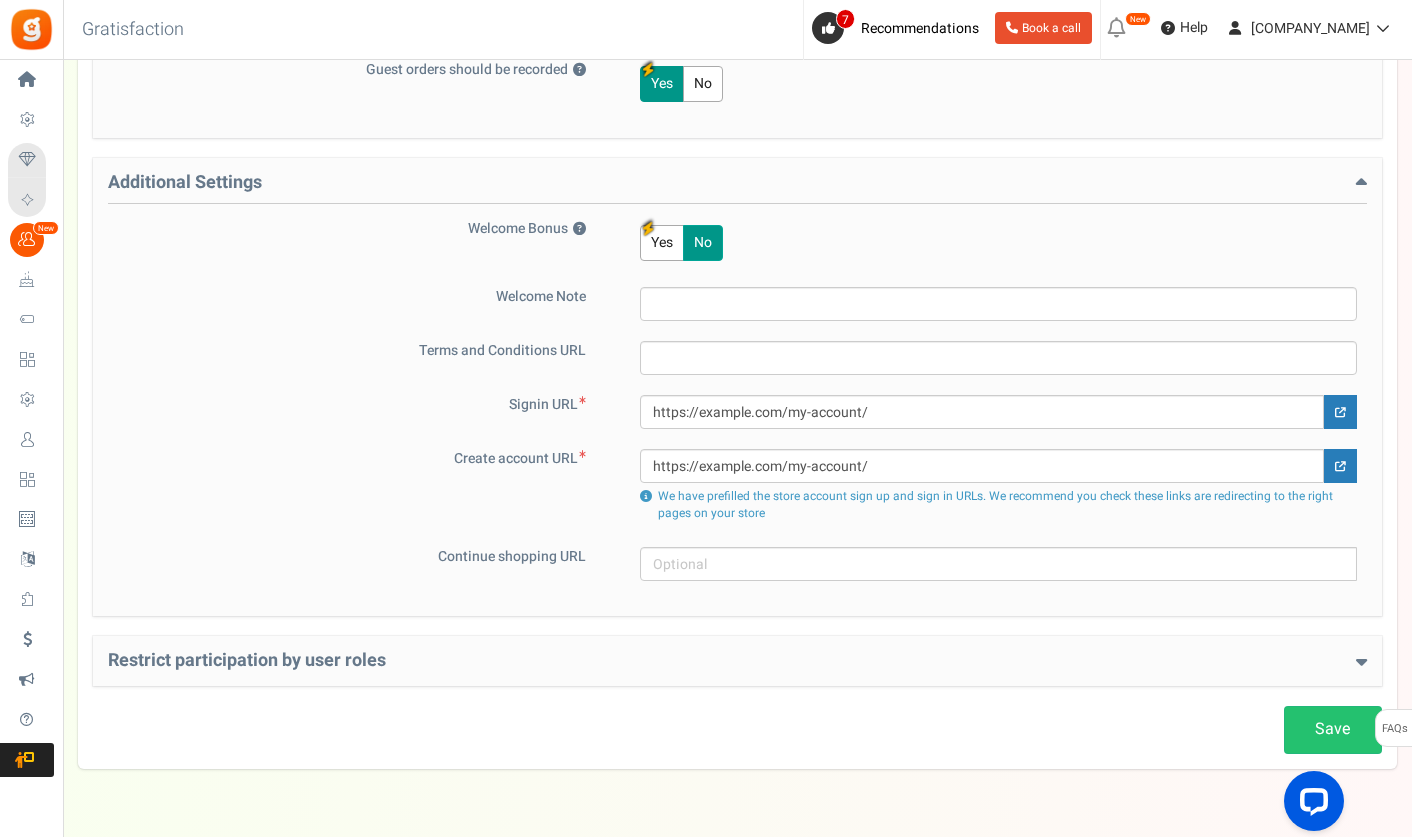 scroll, scrollTop: 1209, scrollLeft: 0, axis: vertical 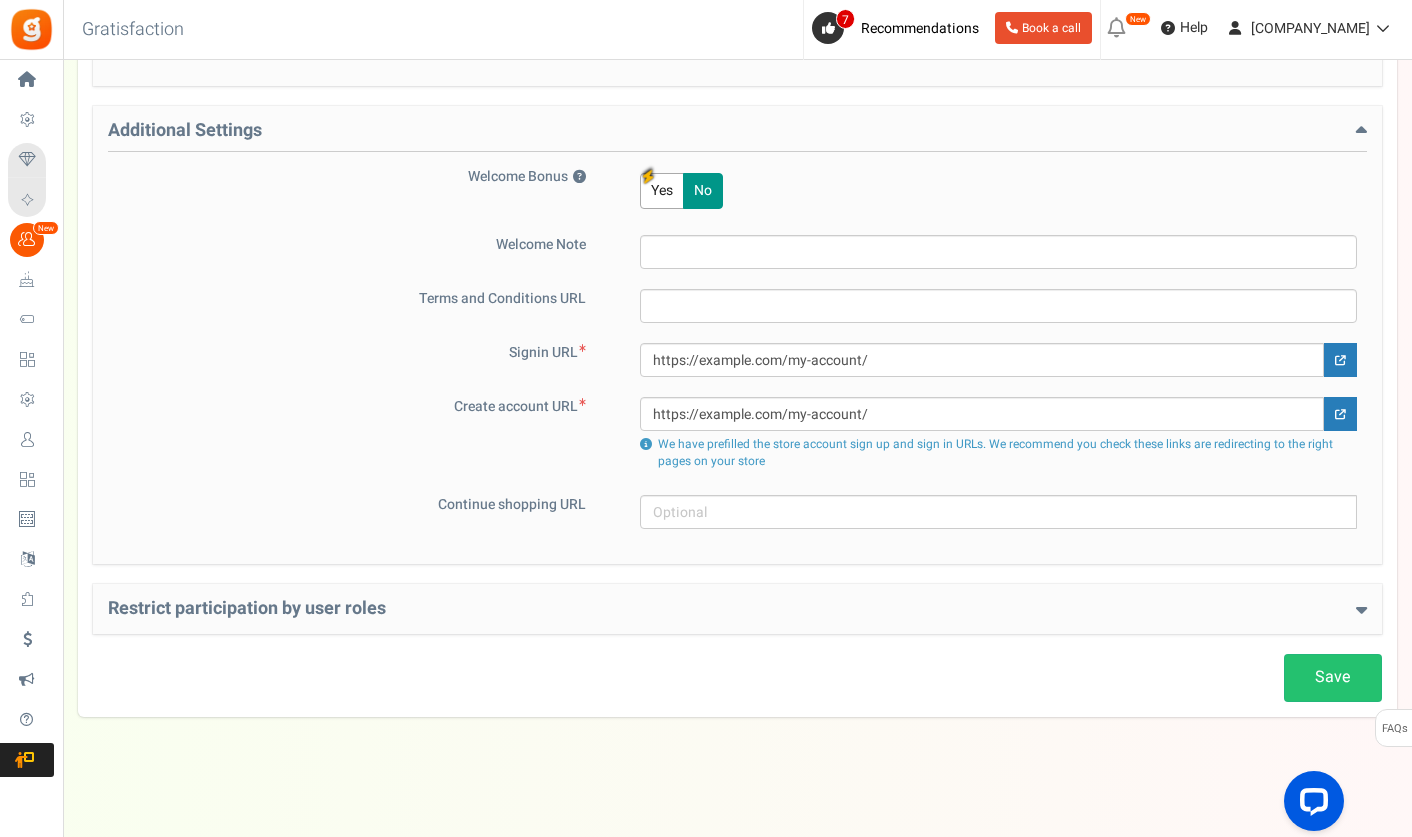 click on "Restrict participation by user roles" at bounding box center (737, 609) 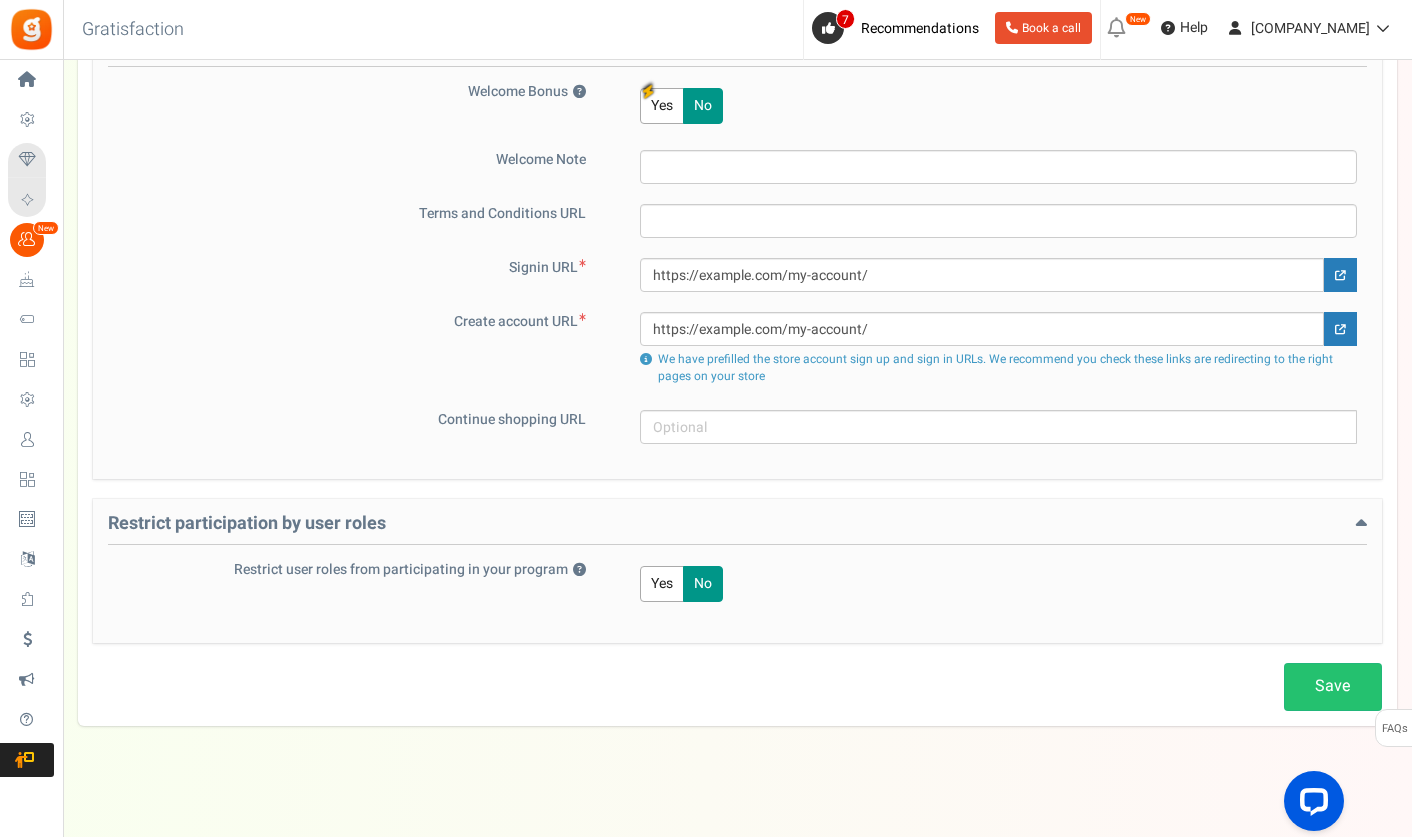 scroll, scrollTop: 1303, scrollLeft: 0, axis: vertical 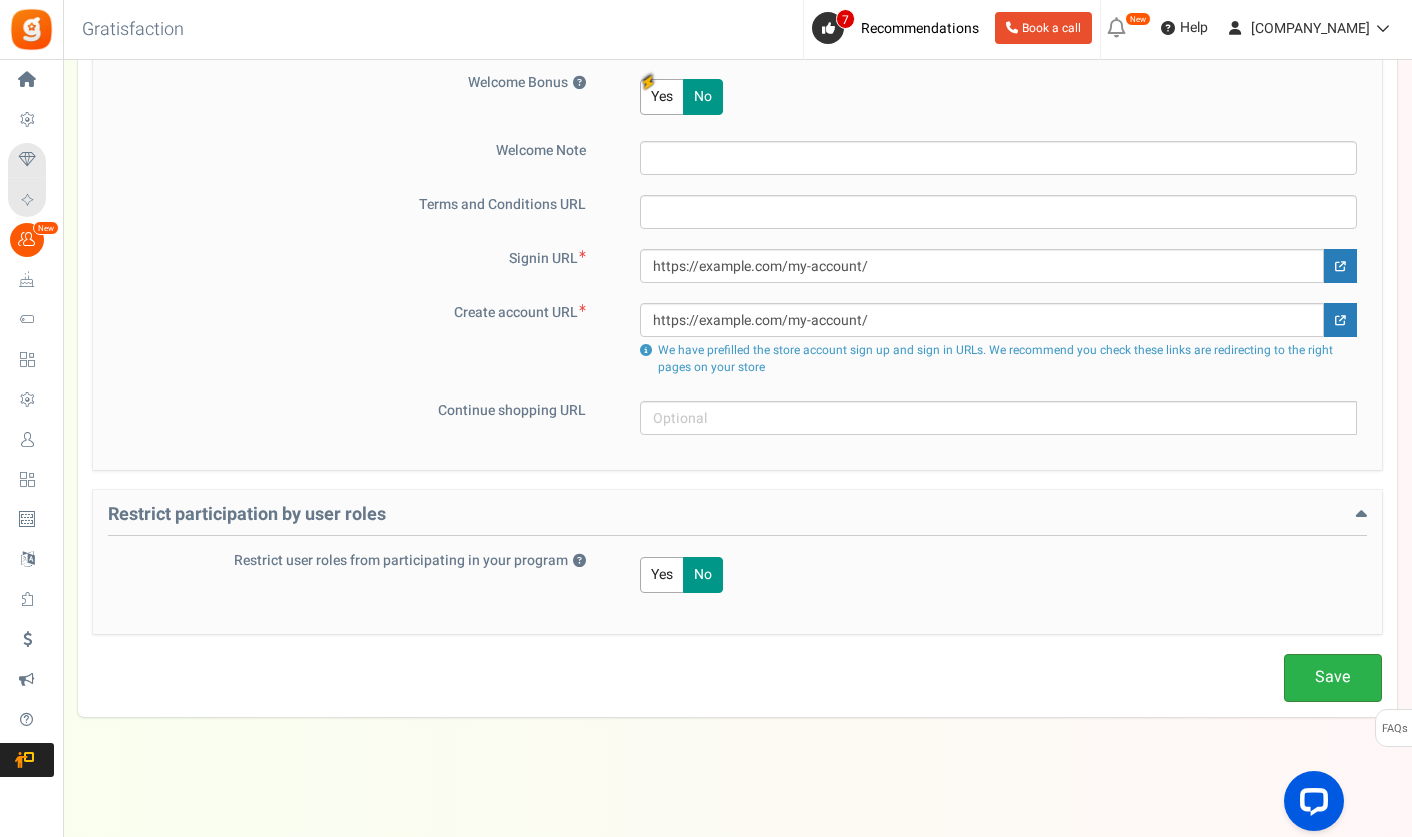click on "Save" at bounding box center (1333, 677) 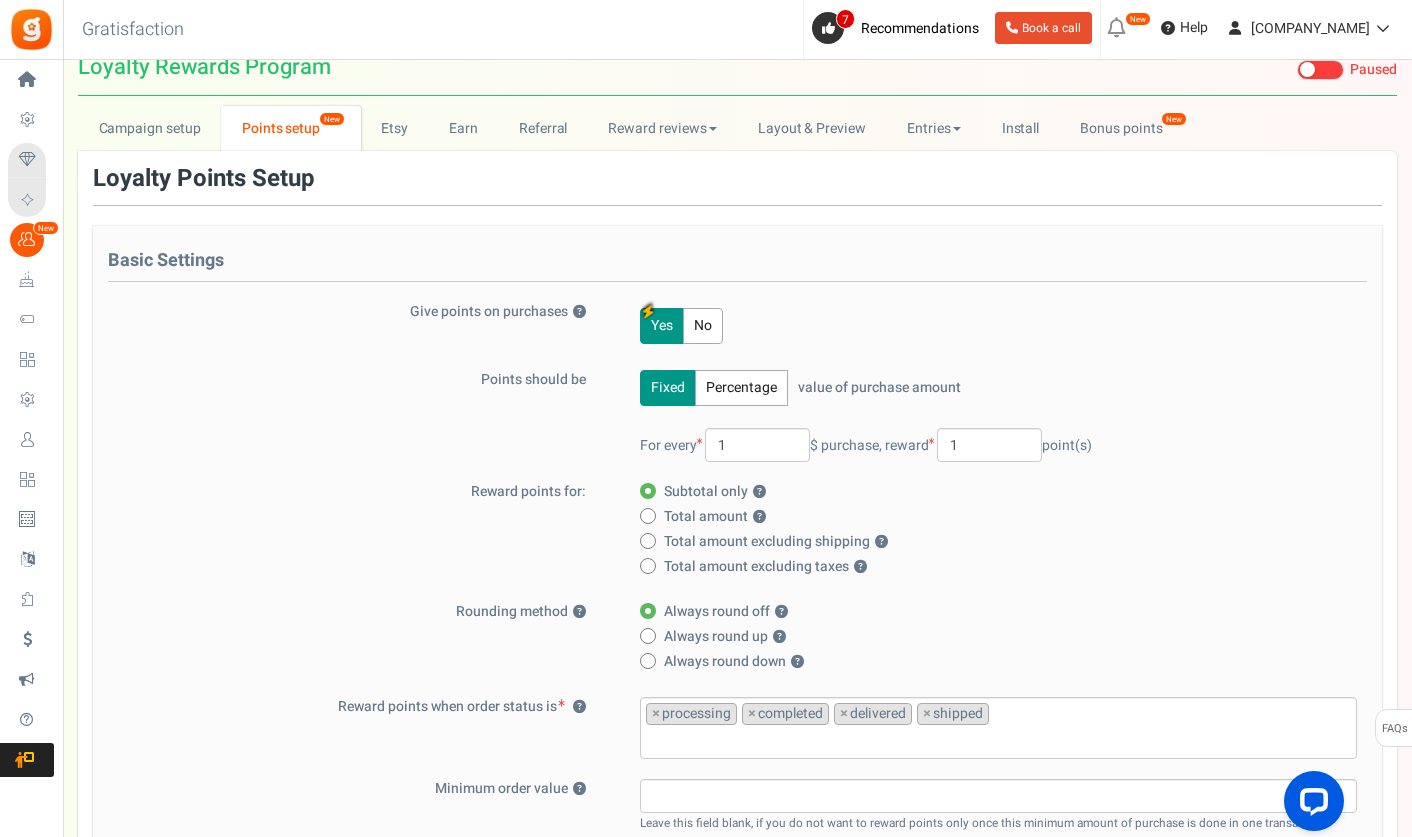 scroll, scrollTop: 19, scrollLeft: 0, axis: vertical 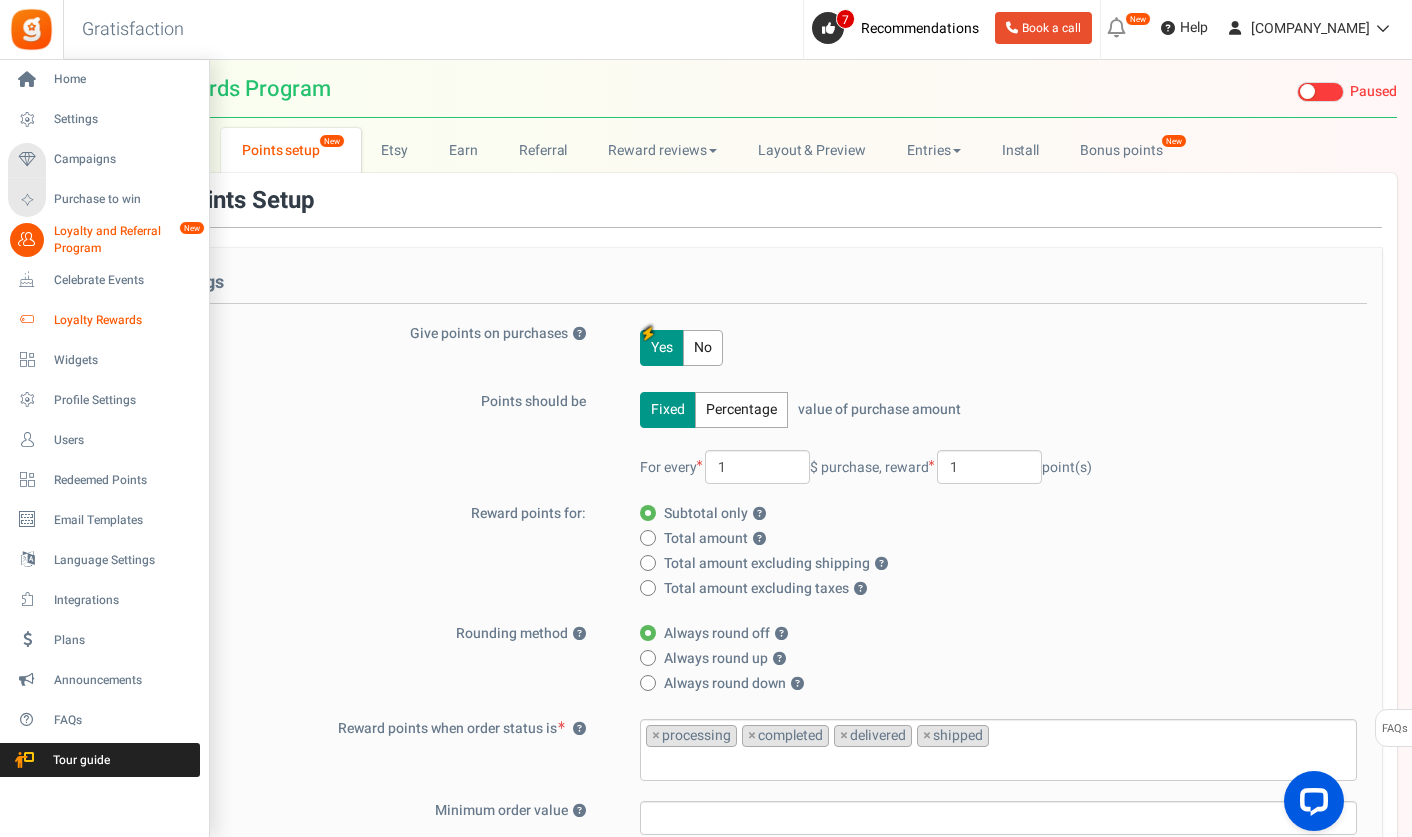 click on "Loyalty Rewards" at bounding box center (124, 320) 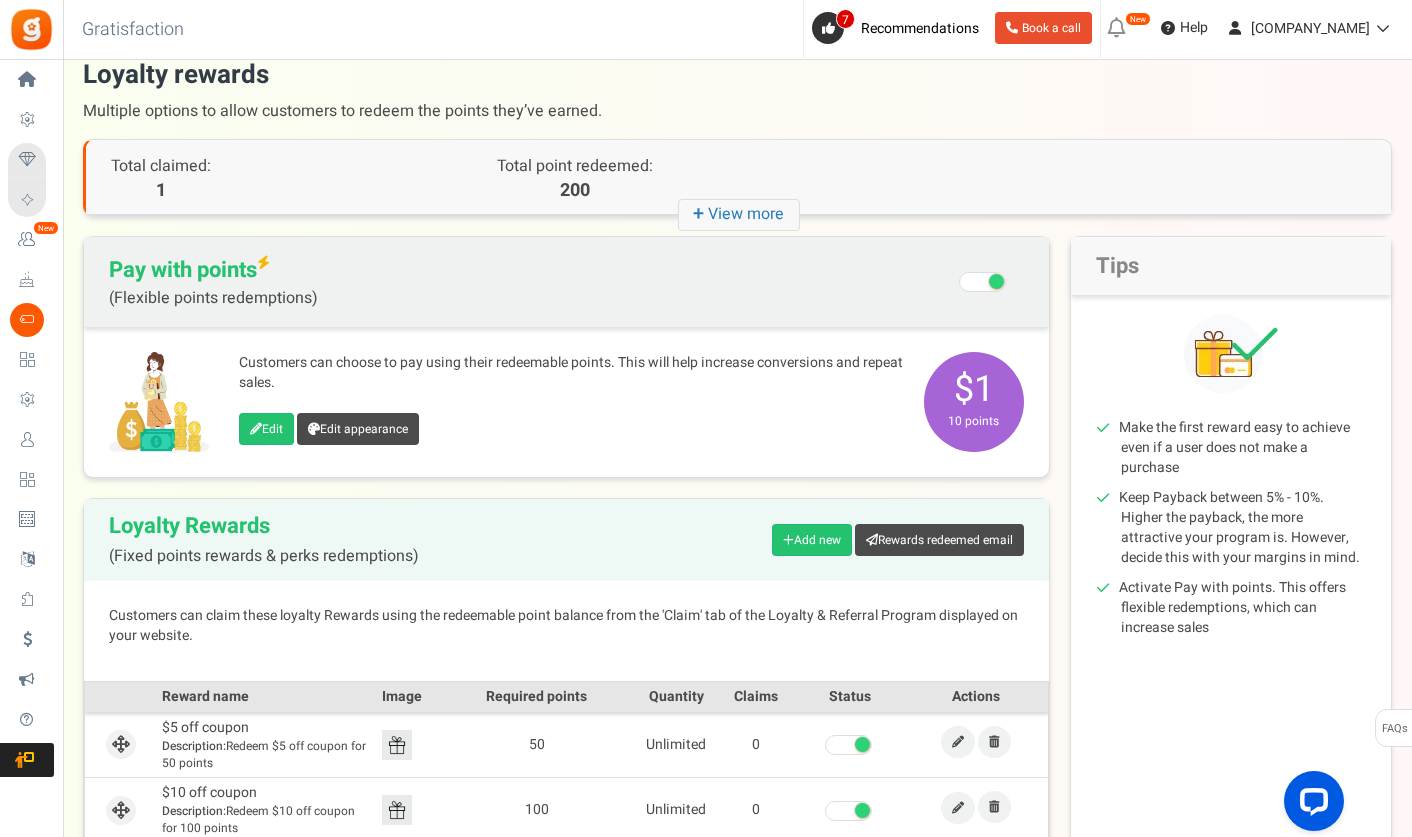 scroll, scrollTop: 0, scrollLeft: 0, axis: both 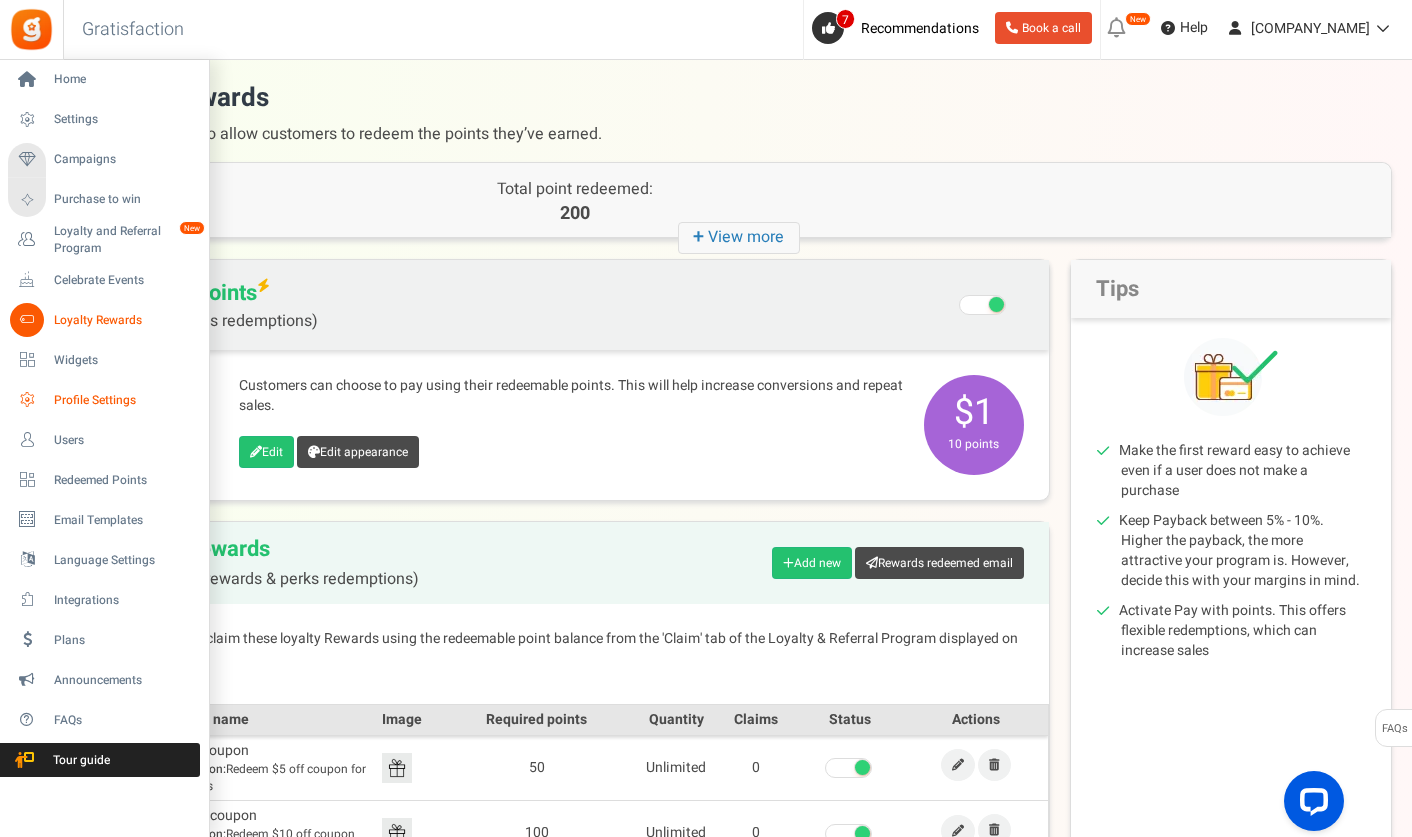 click on "Profile Settings" at bounding box center [124, 400] 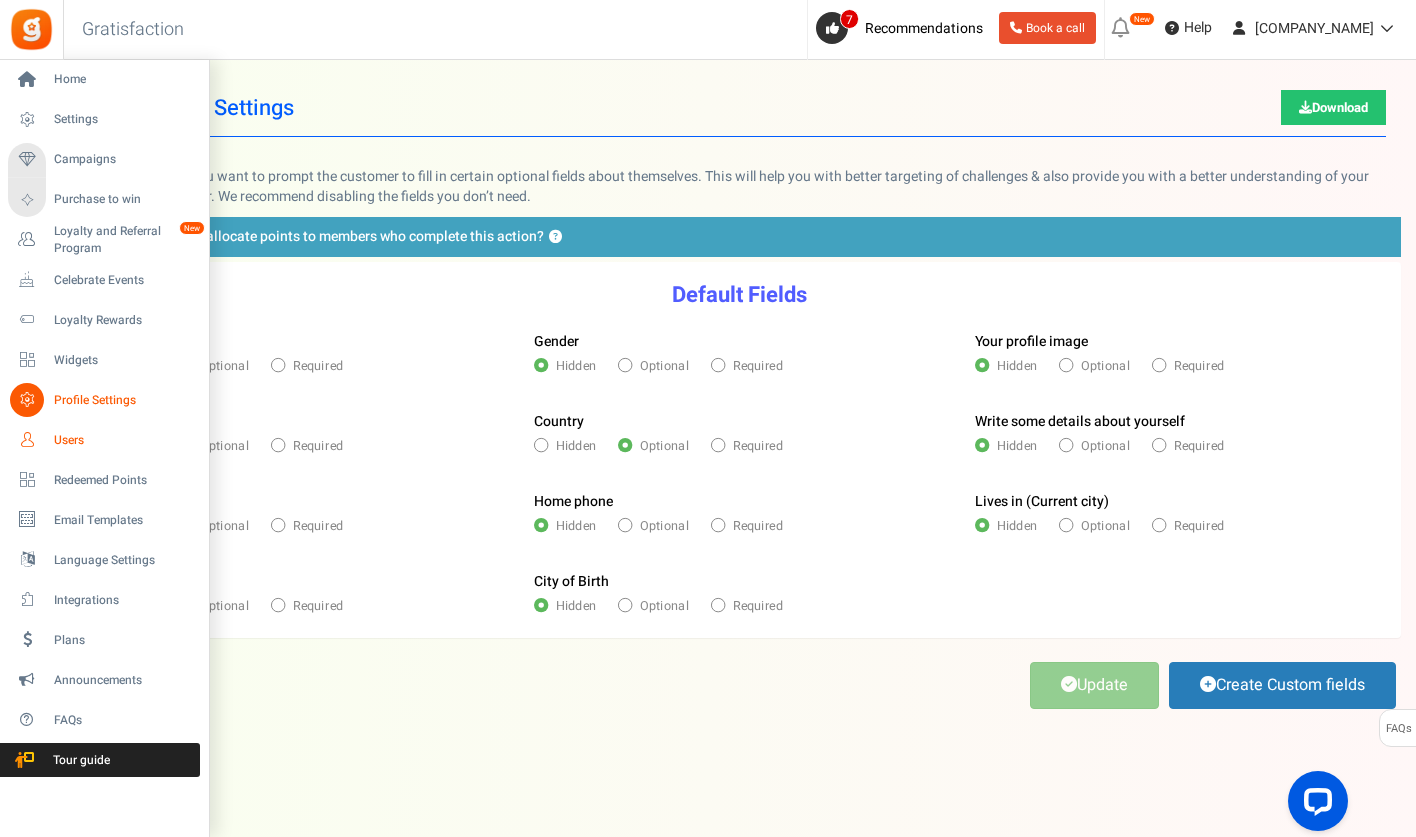 click on "Users" at bounding box center [124, 440] 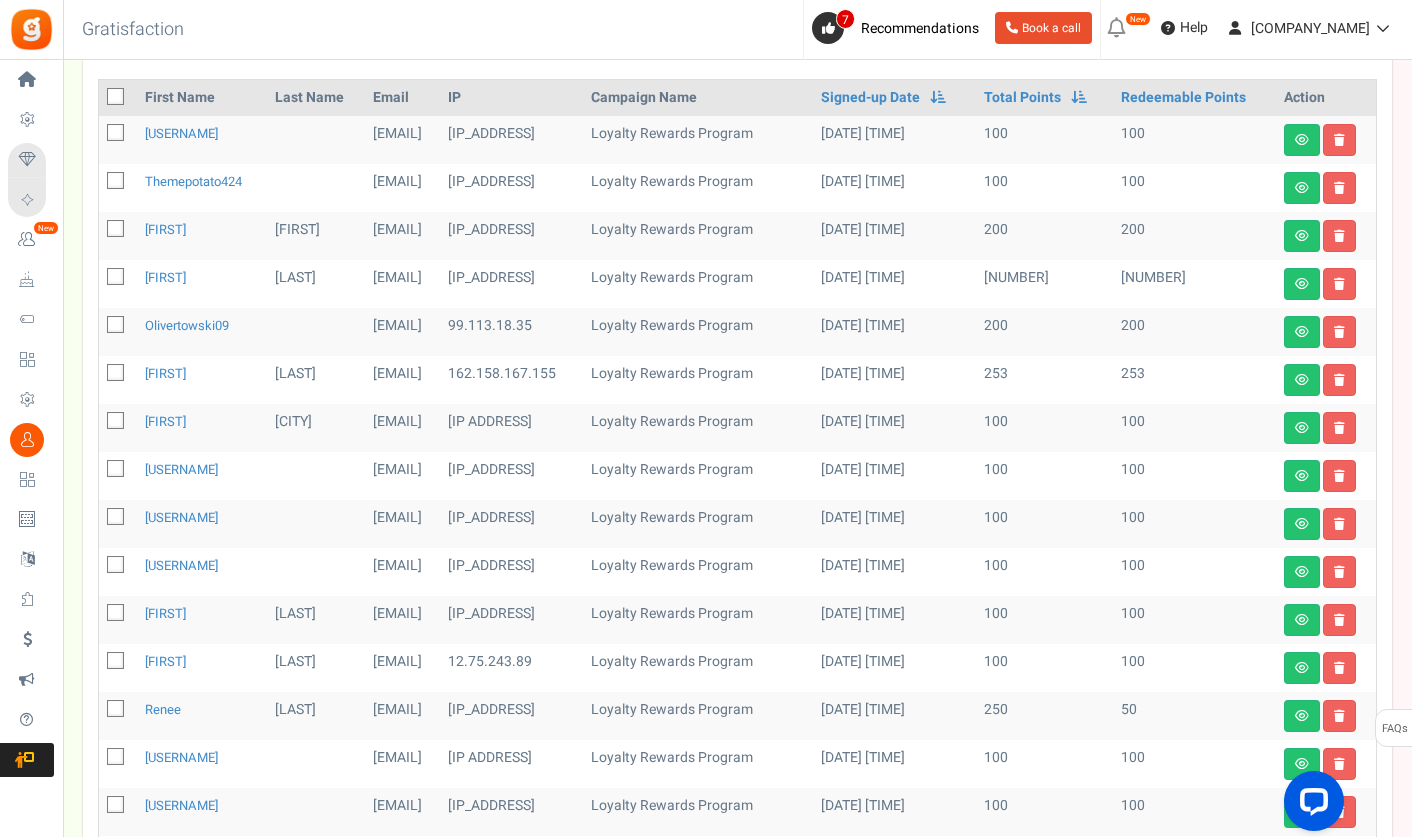 scroll, scrollTop: 342, scrollLeft: 0, axis: vertical 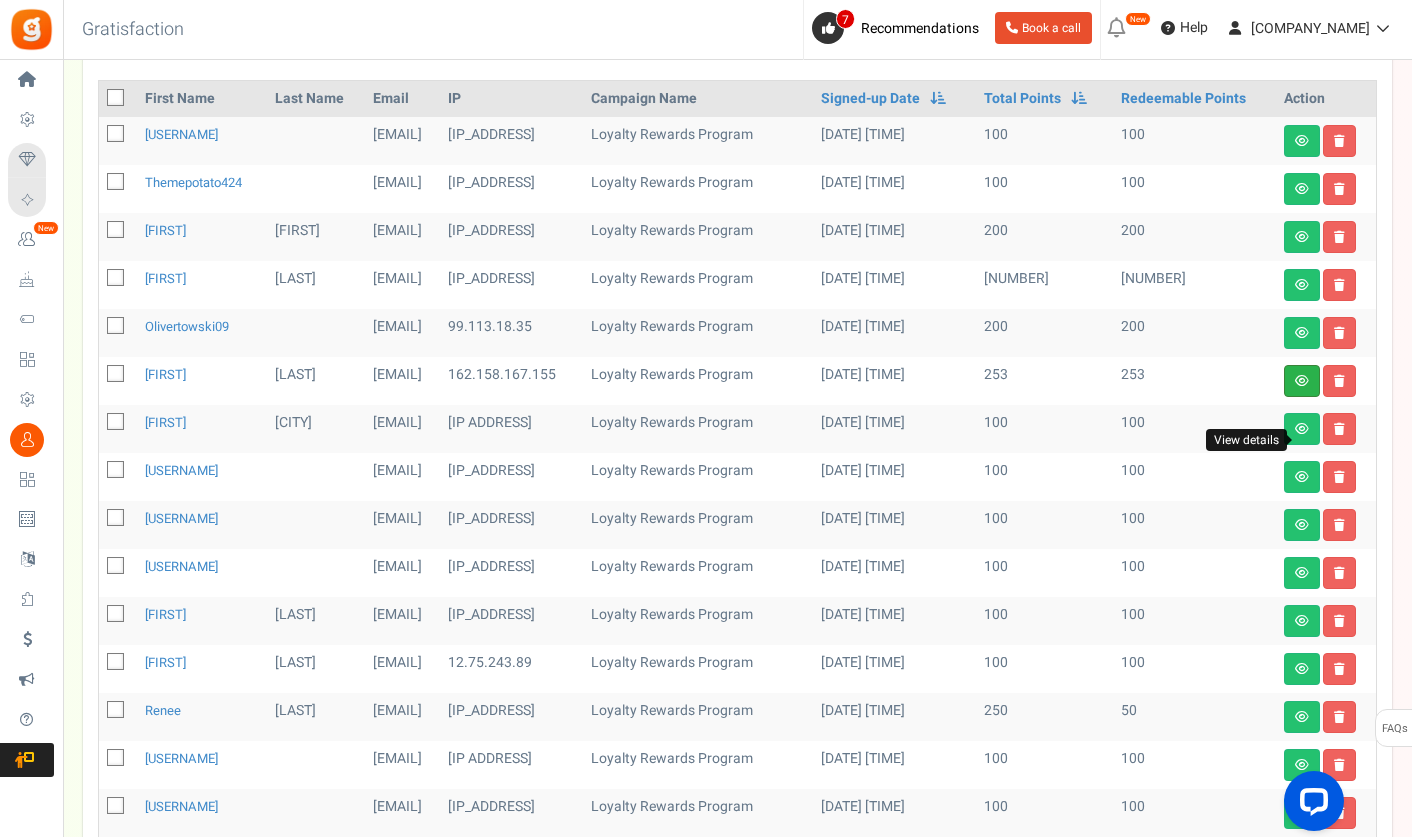 click at bounding box center [1302, 381] 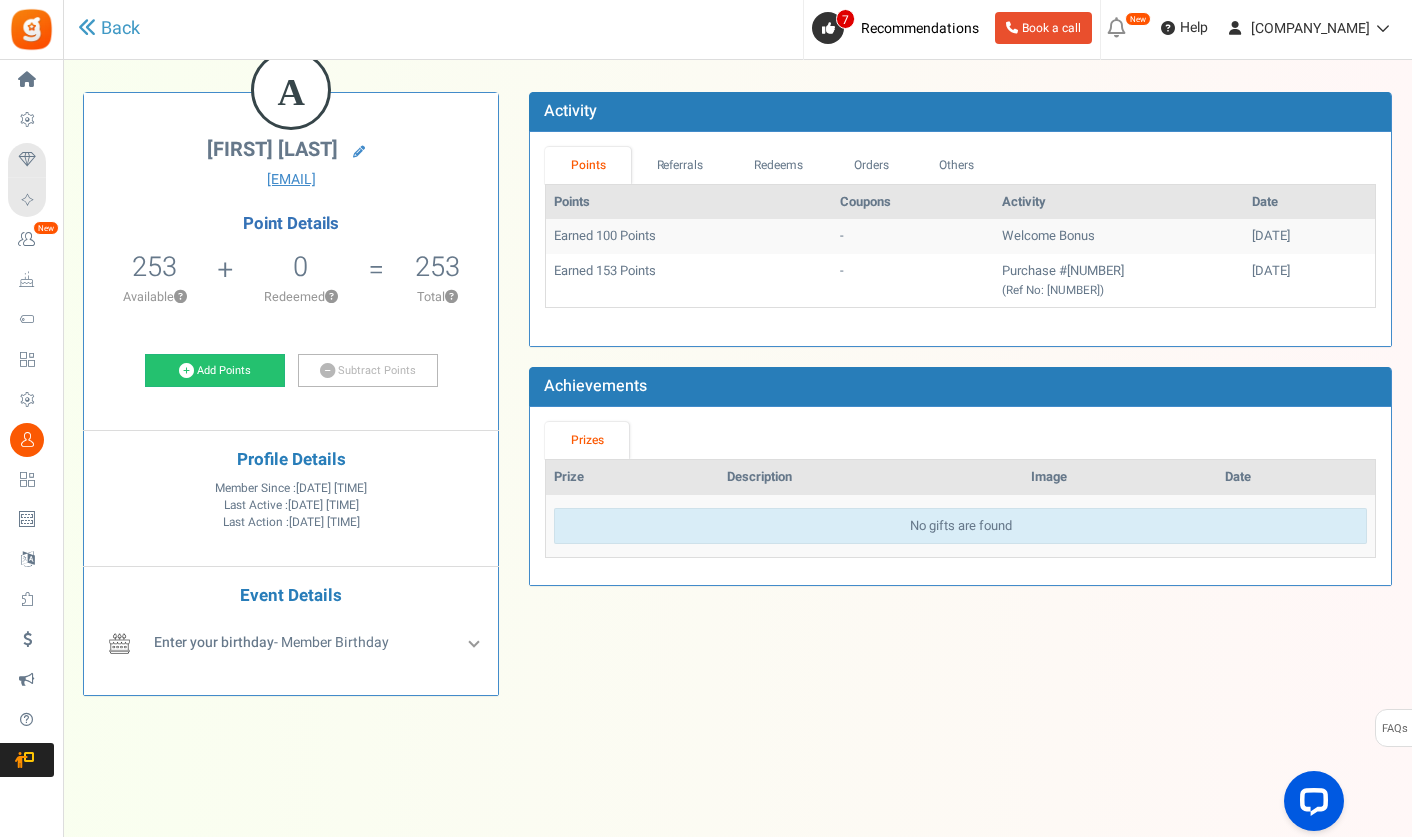 scroll, scrollTop: 0, scrollLeft: 0, axis: both 